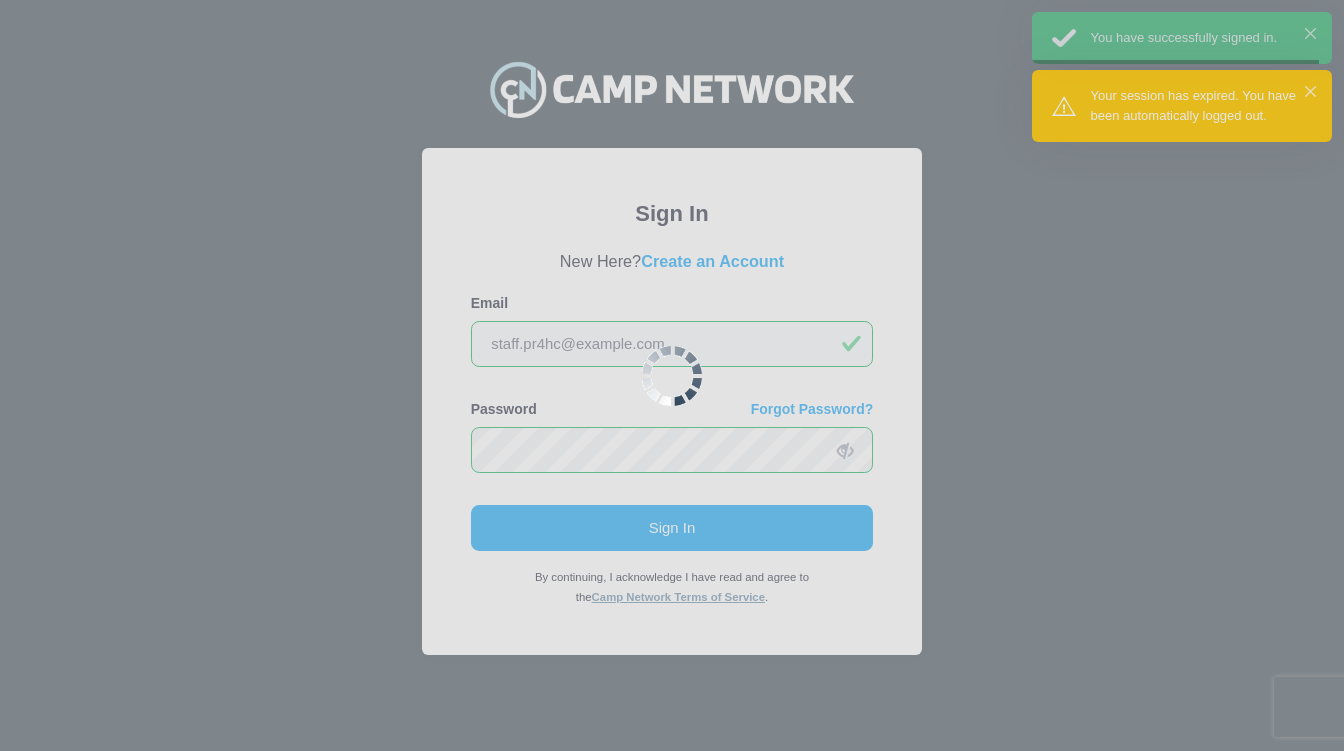 scroll, scrollTop: 0, scrollLeft: 0, axis: both 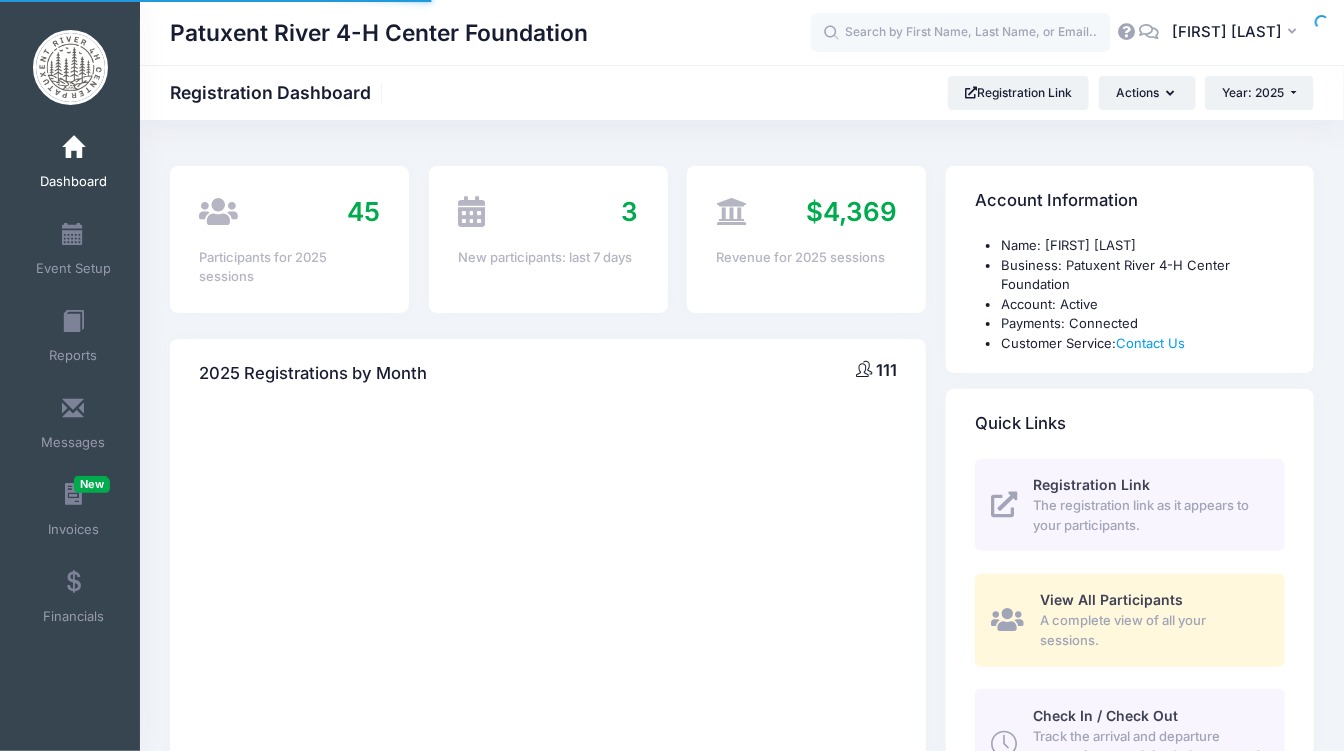select 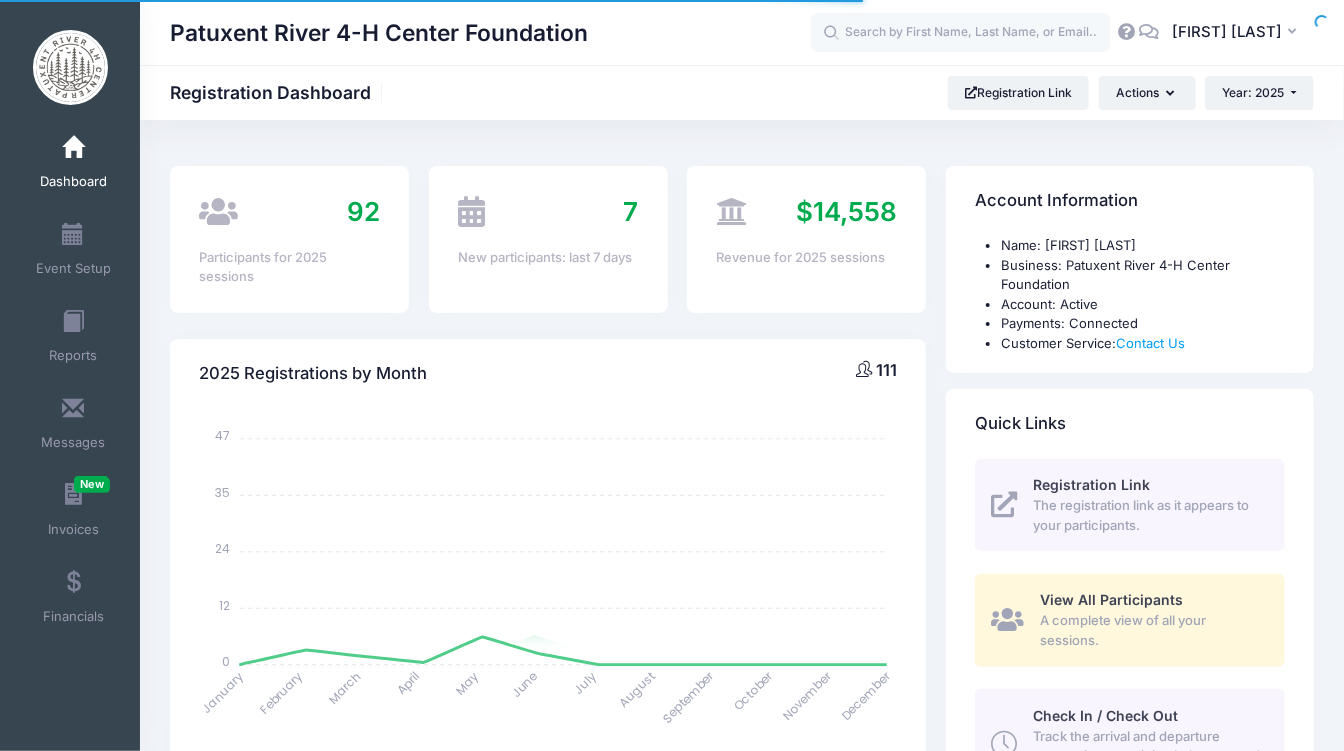 scroll, scrollTop: 0, scrollLeft: 0, axis: both 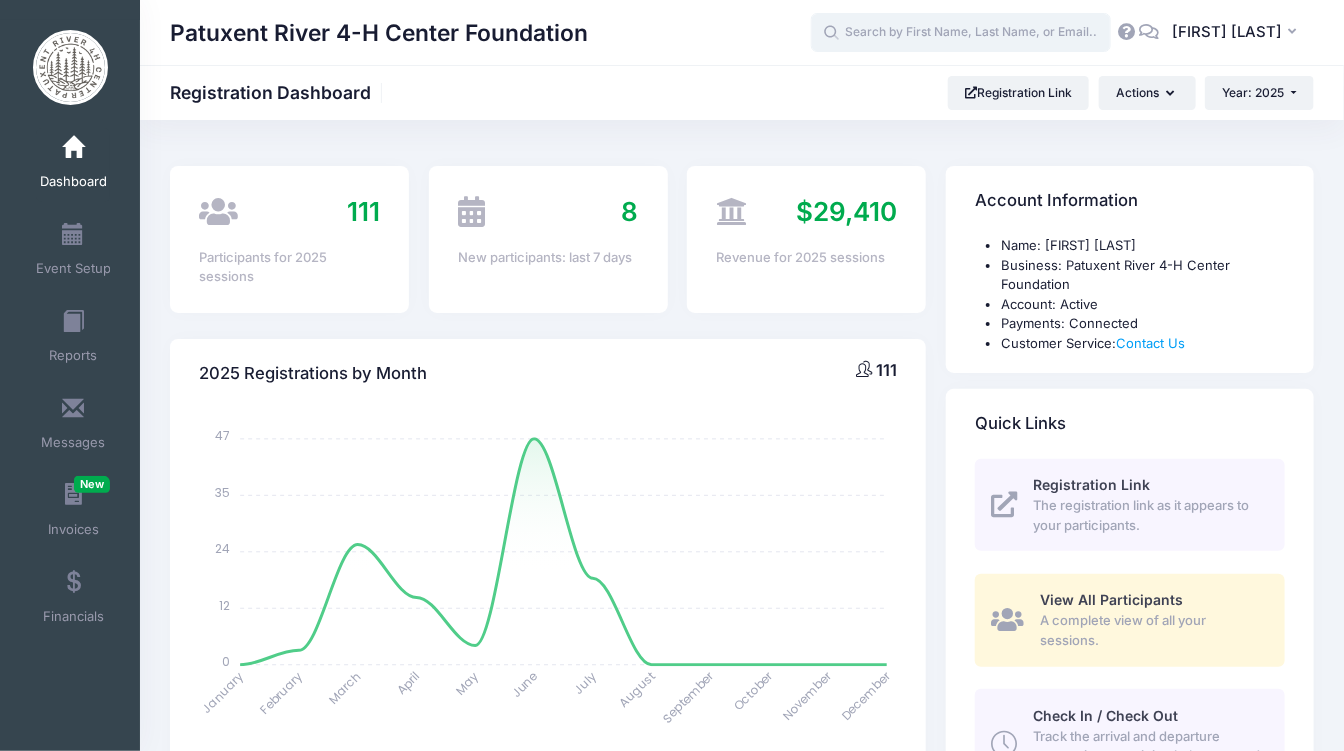 click at bounding box center (961, 33) 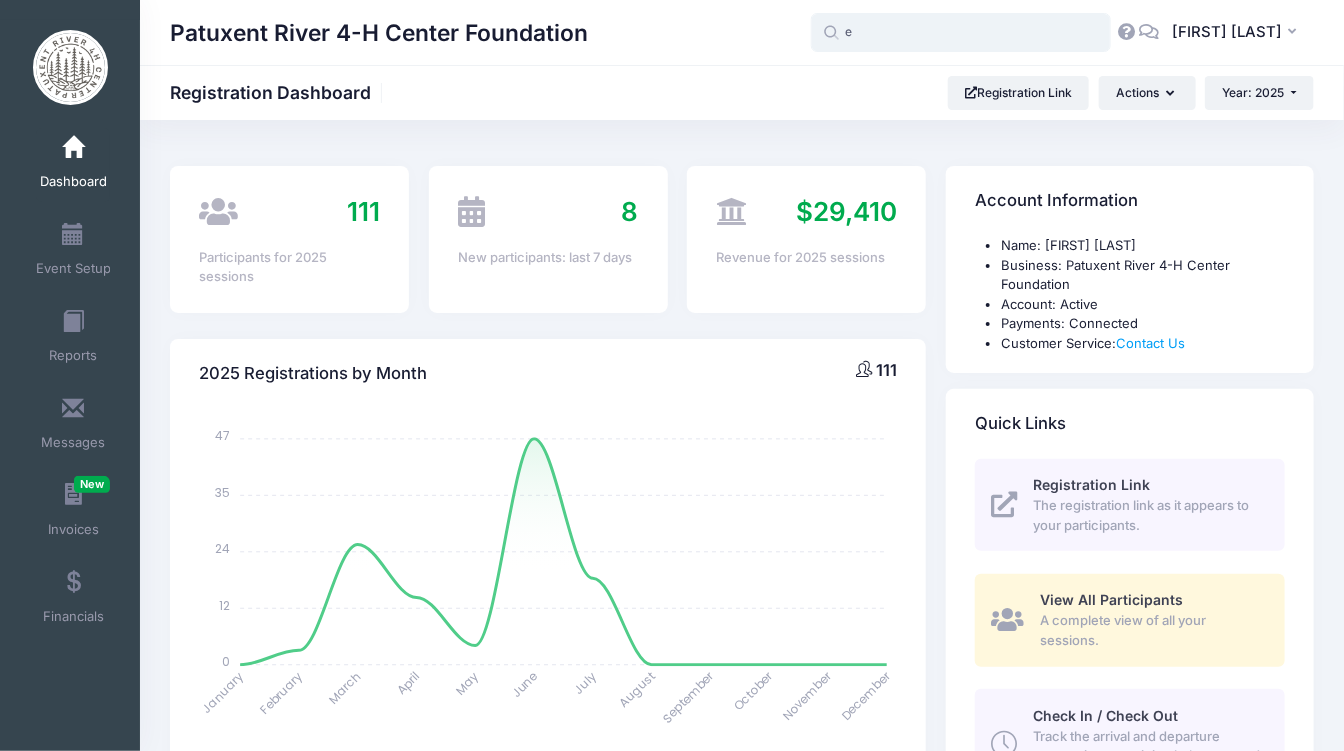 click on "e" at bounding box center (961, 33) 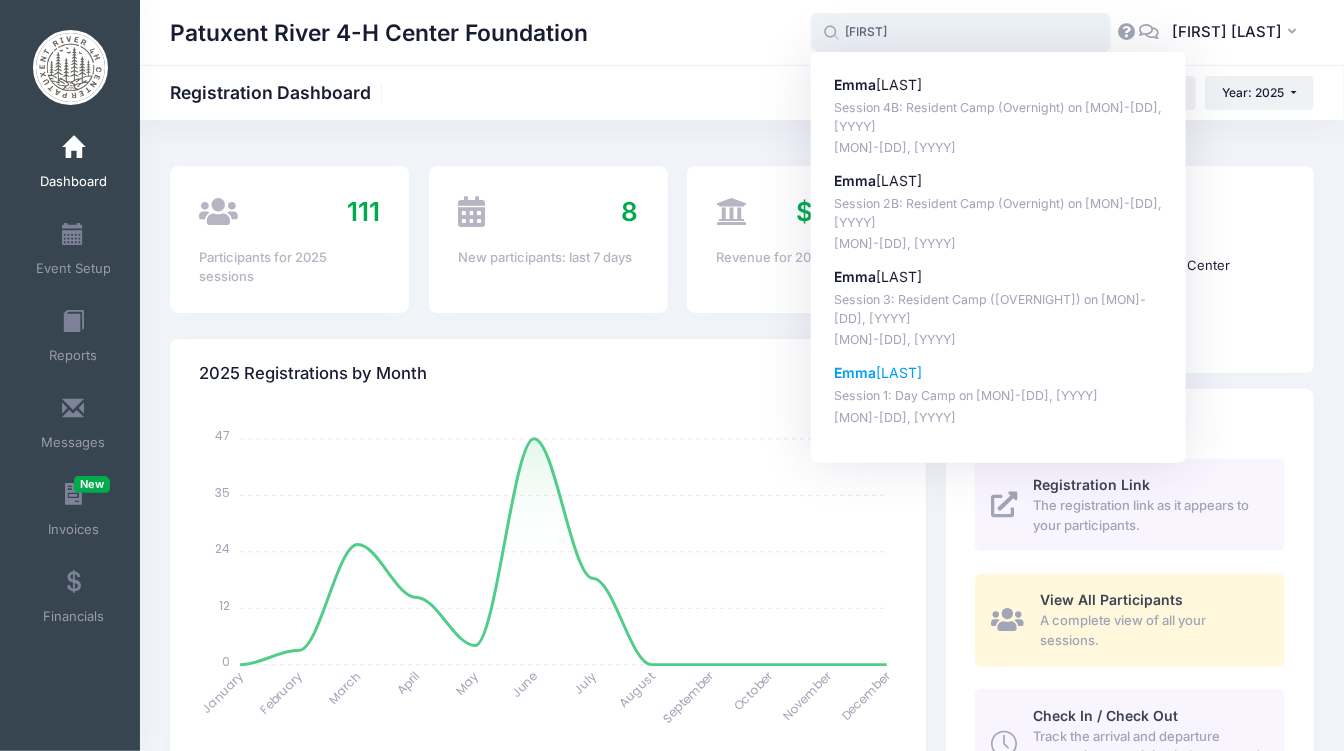 drag, startPoint x: 906, startPoint y: 371, endPoint x: 855, endPoint y: 362, distance: 51.78803 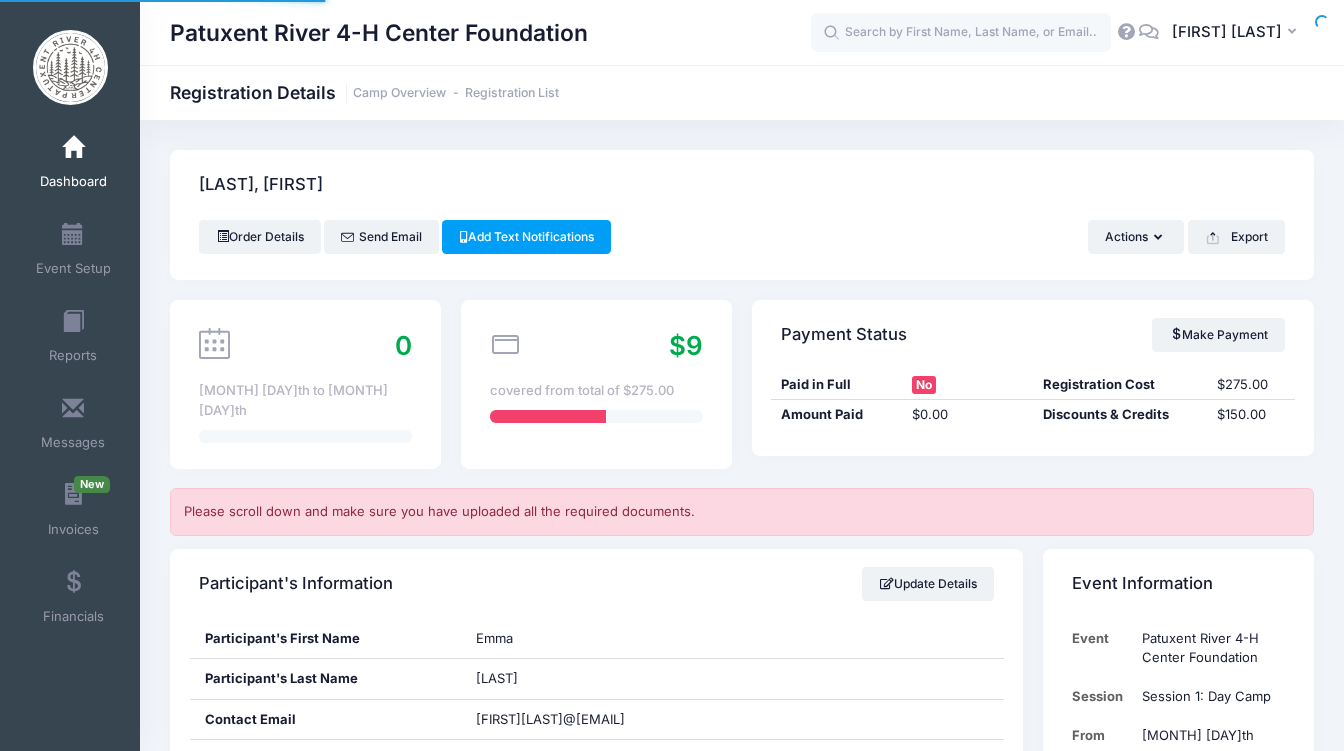 scroll, scrollTop: 0, scrollLeft: 0, axis: both 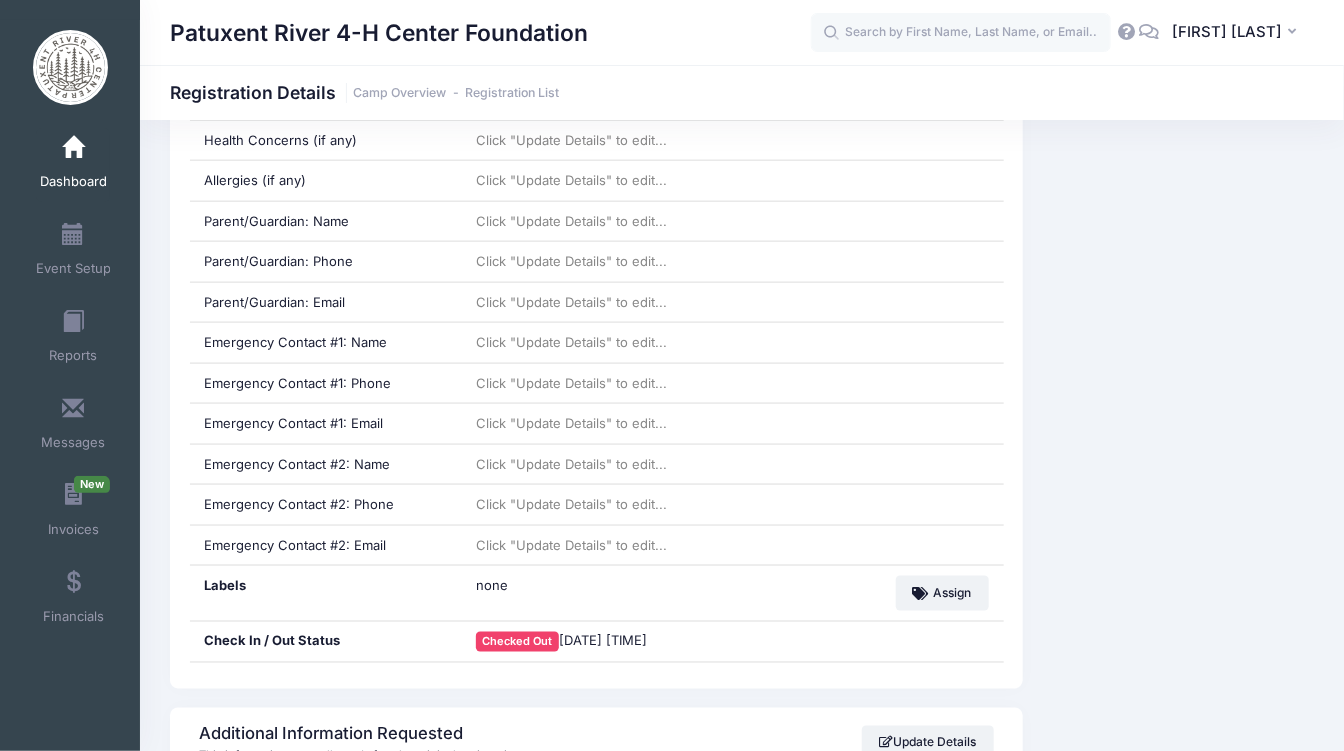 drag, startPoint x: 1358, startPoint y: 308, endPoint x: 1341, endPoint y: 76, distance: 232.62201 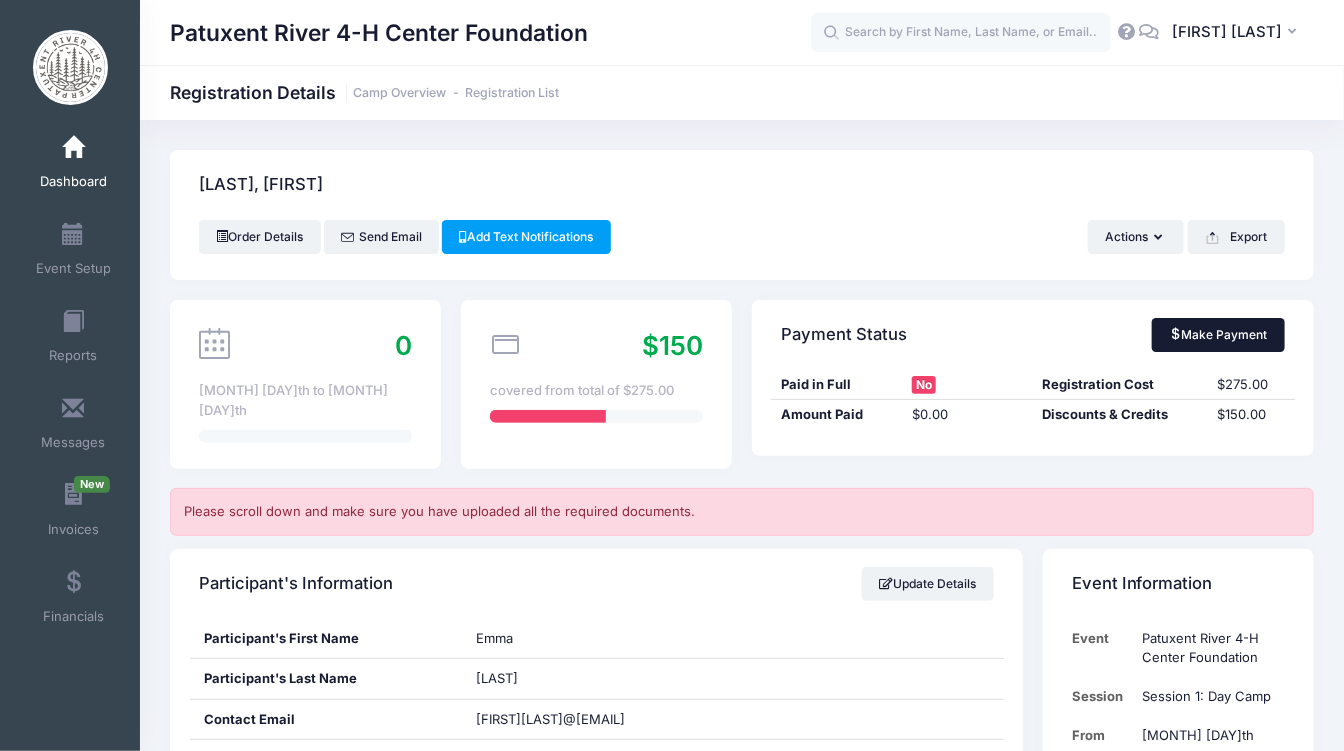 click on "Make Payment" at bounding box center (1218, 335) 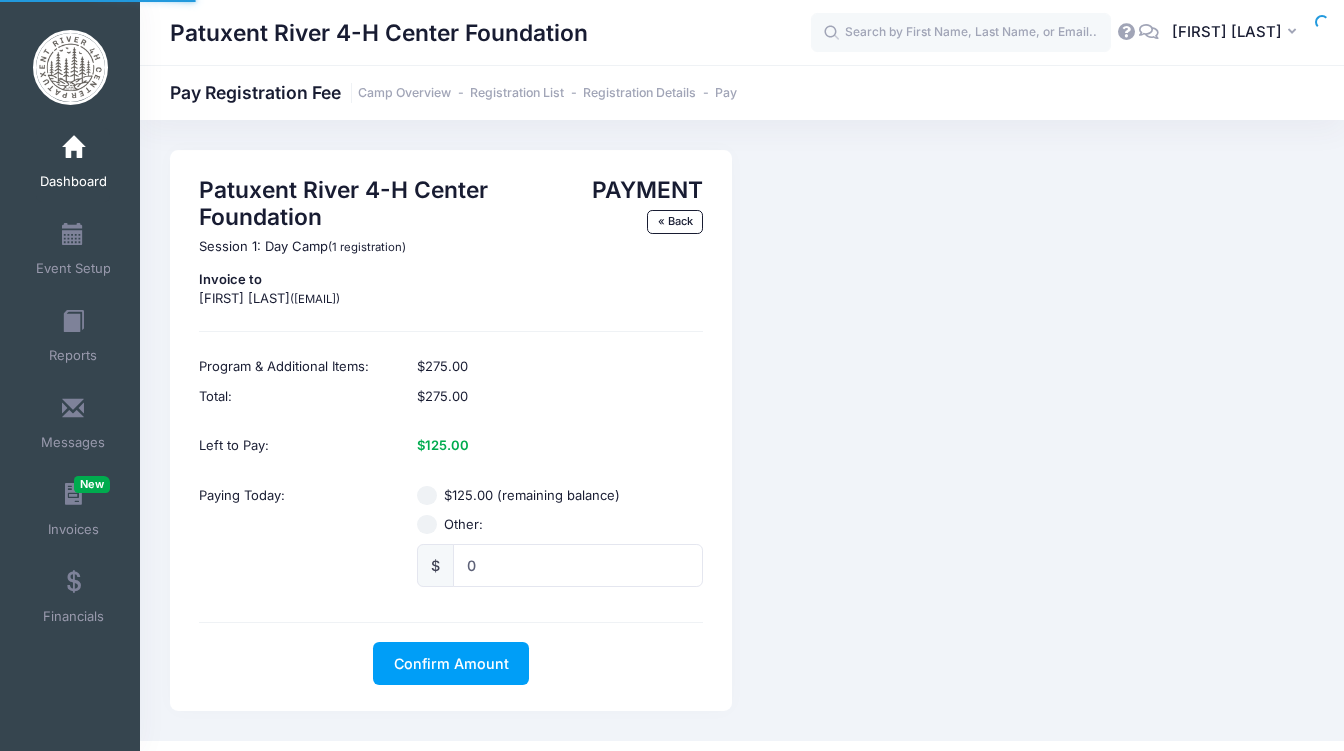 scroll, scrollTop: 0, scrollLeft: 0, axis: both 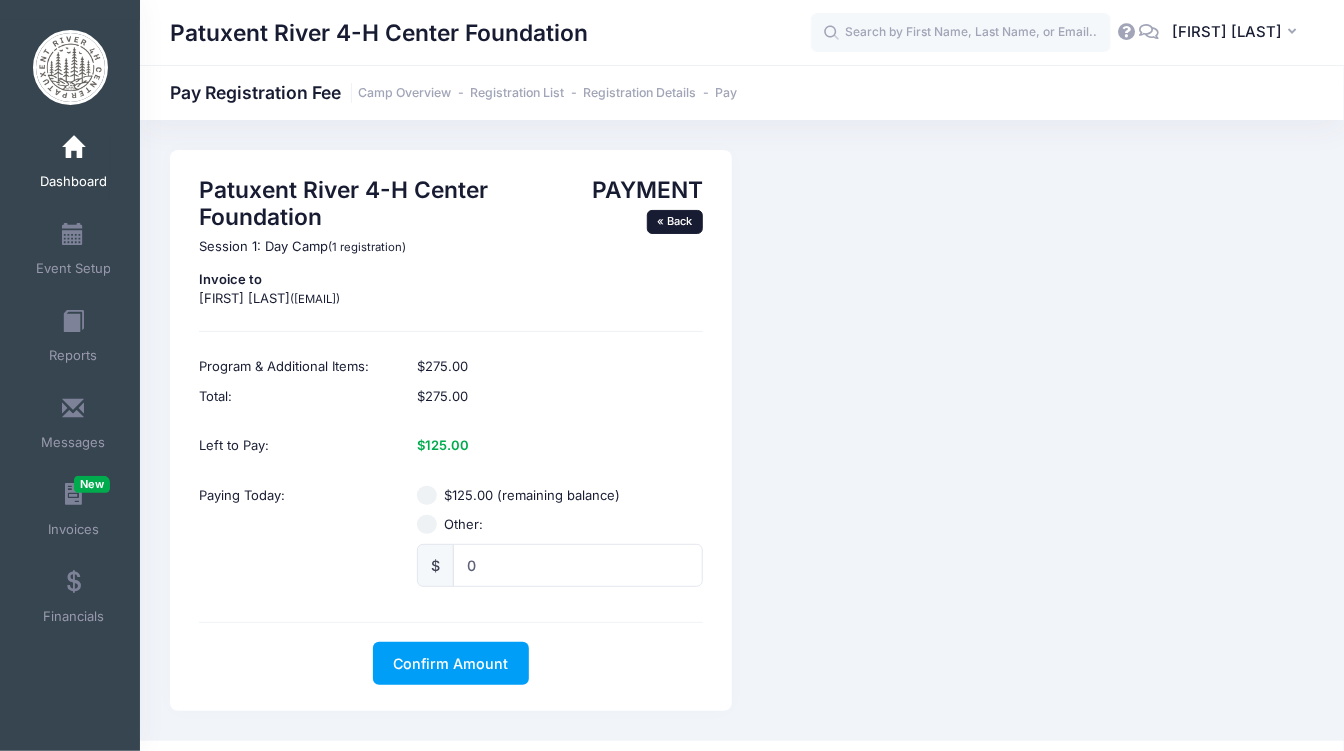 click on "« Back" at bounding box center [675, 222] 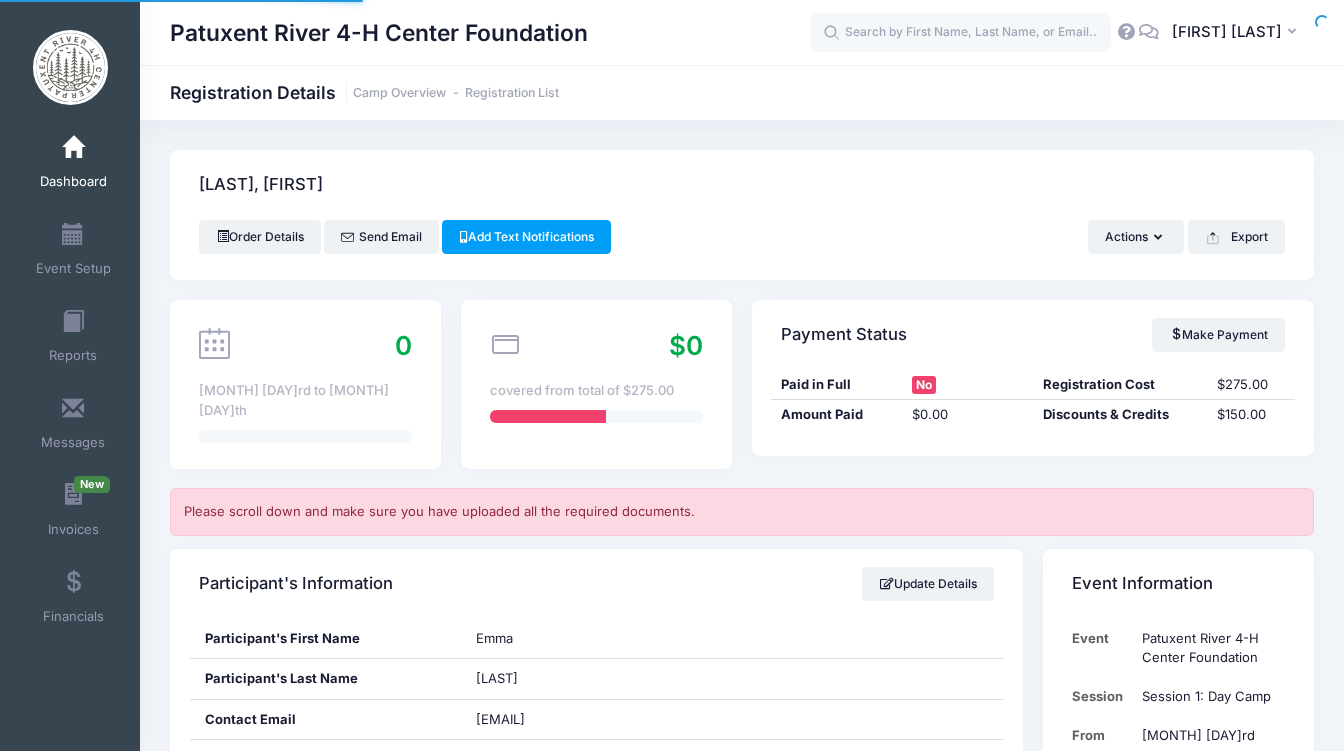 scroll, scrollTop: 0, scrollLeft: 0, axis: both 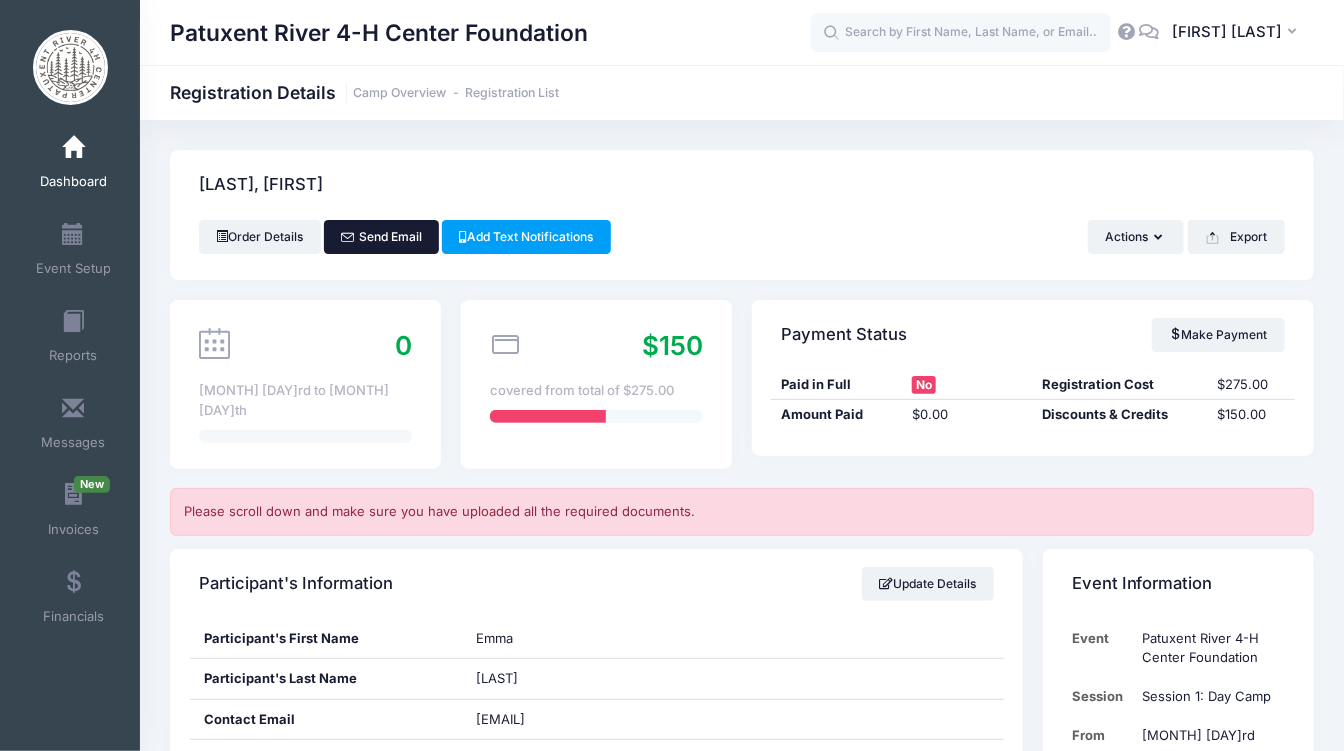 click on "Send Email" at bounding box center [381, 237] 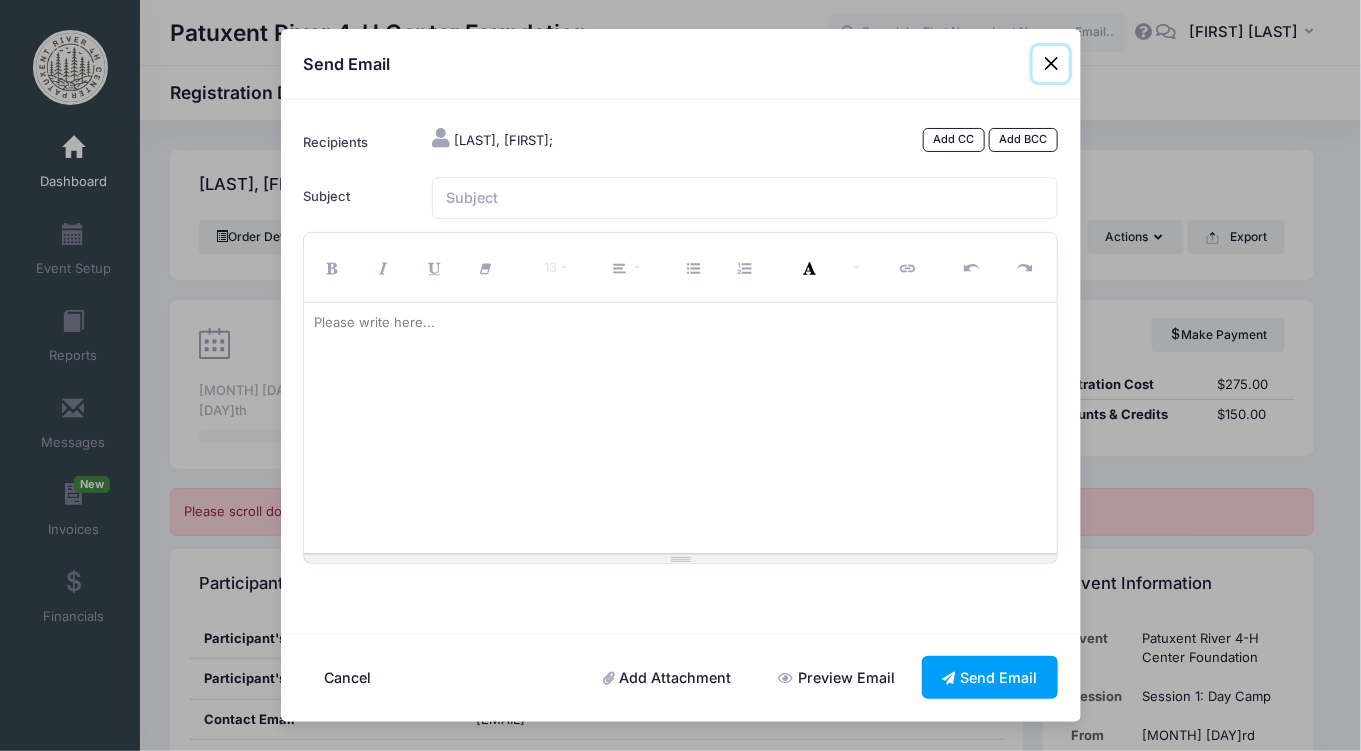 click at bounding box center [1051, 64] 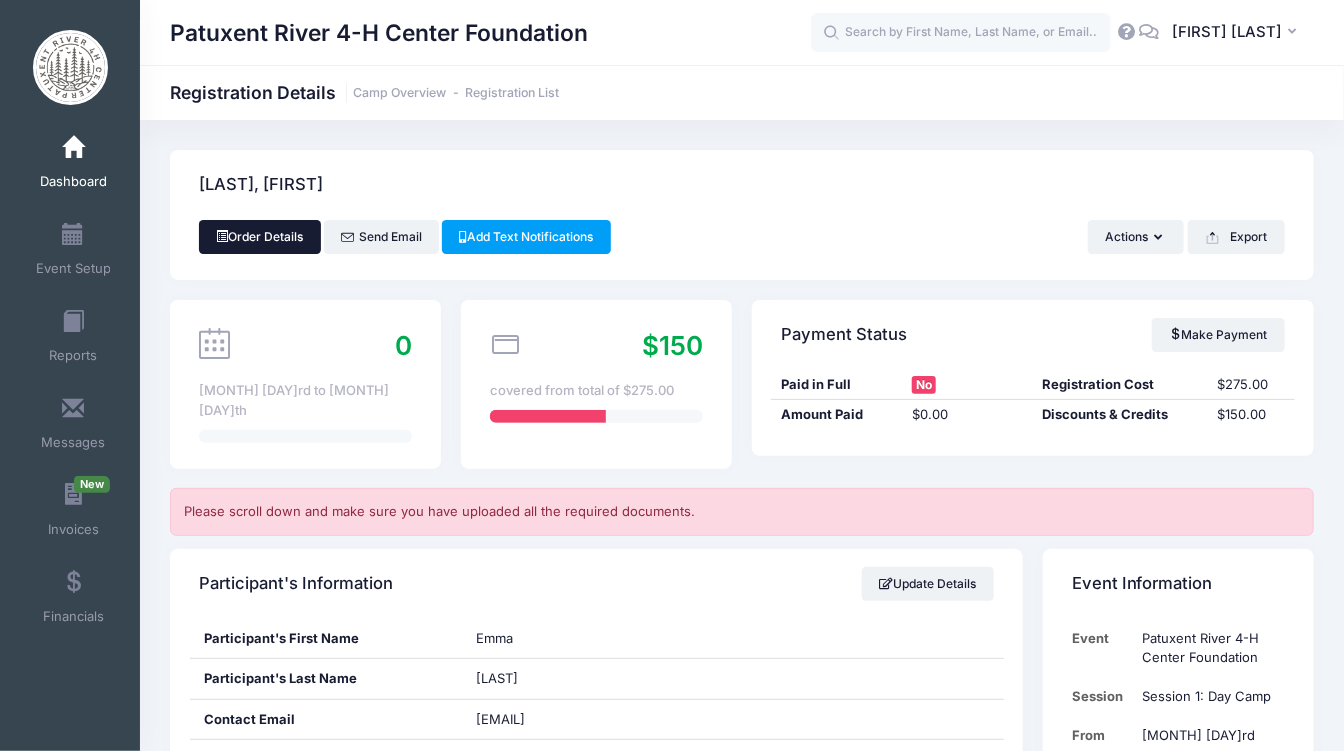 click on "Order Details" at bounding box center [260, 237] 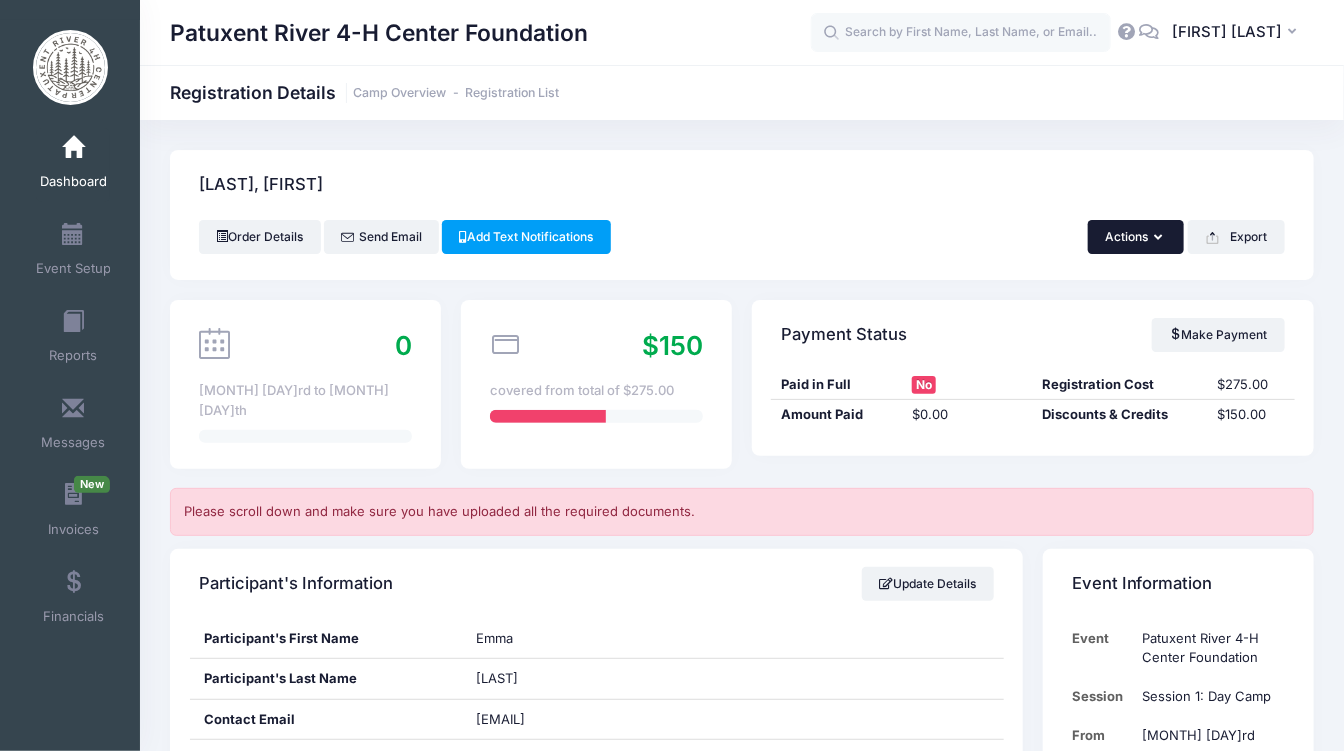 click at bounding box center (1160, 238) 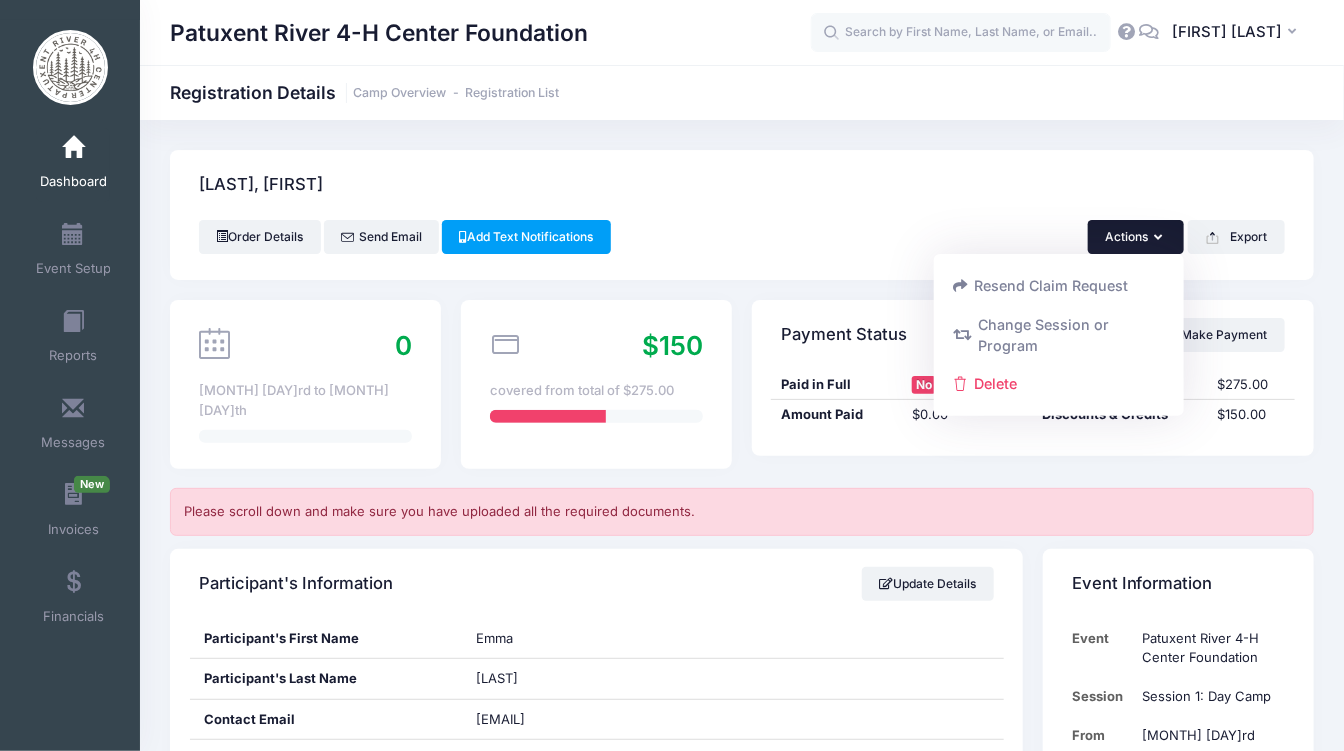 click on "Schatzman, Emma
Order Details
Send Email
Actions" at bounding box center [742, 1961] 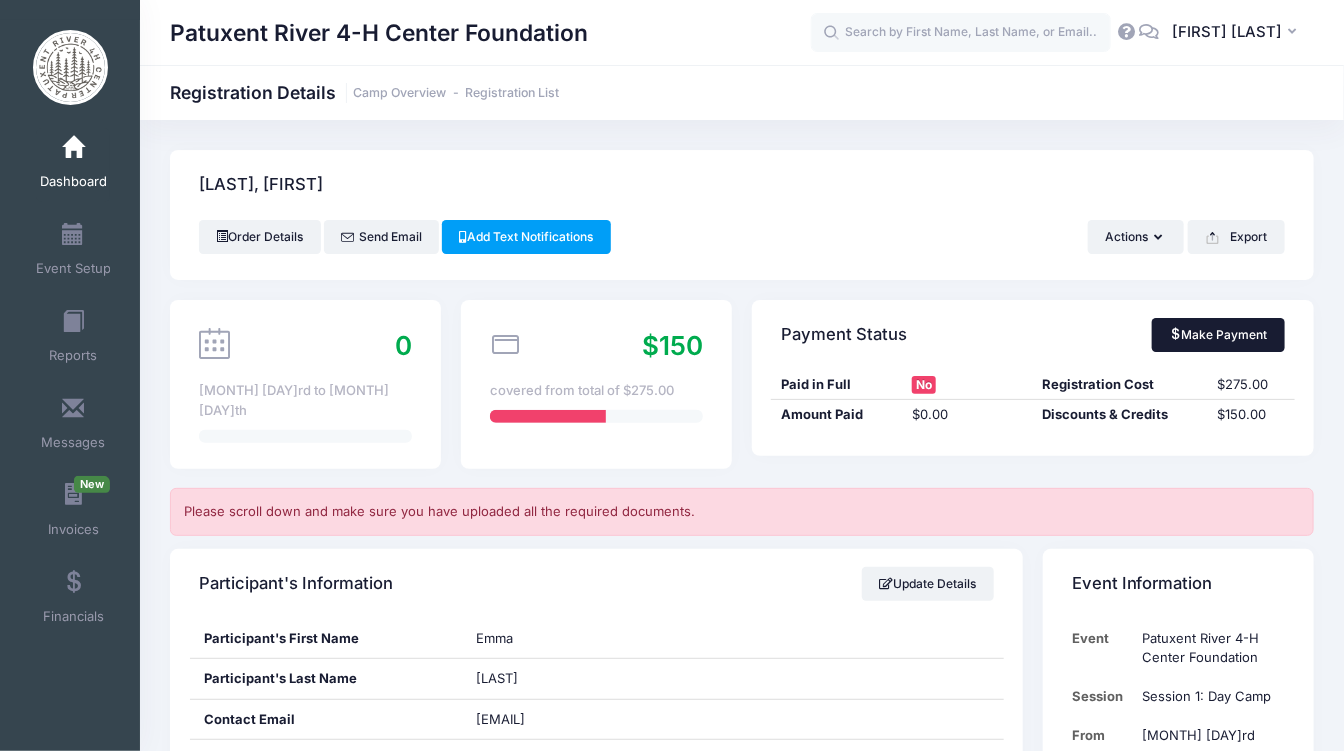 click on "Make Payment" at bounding box center [1218, 335] 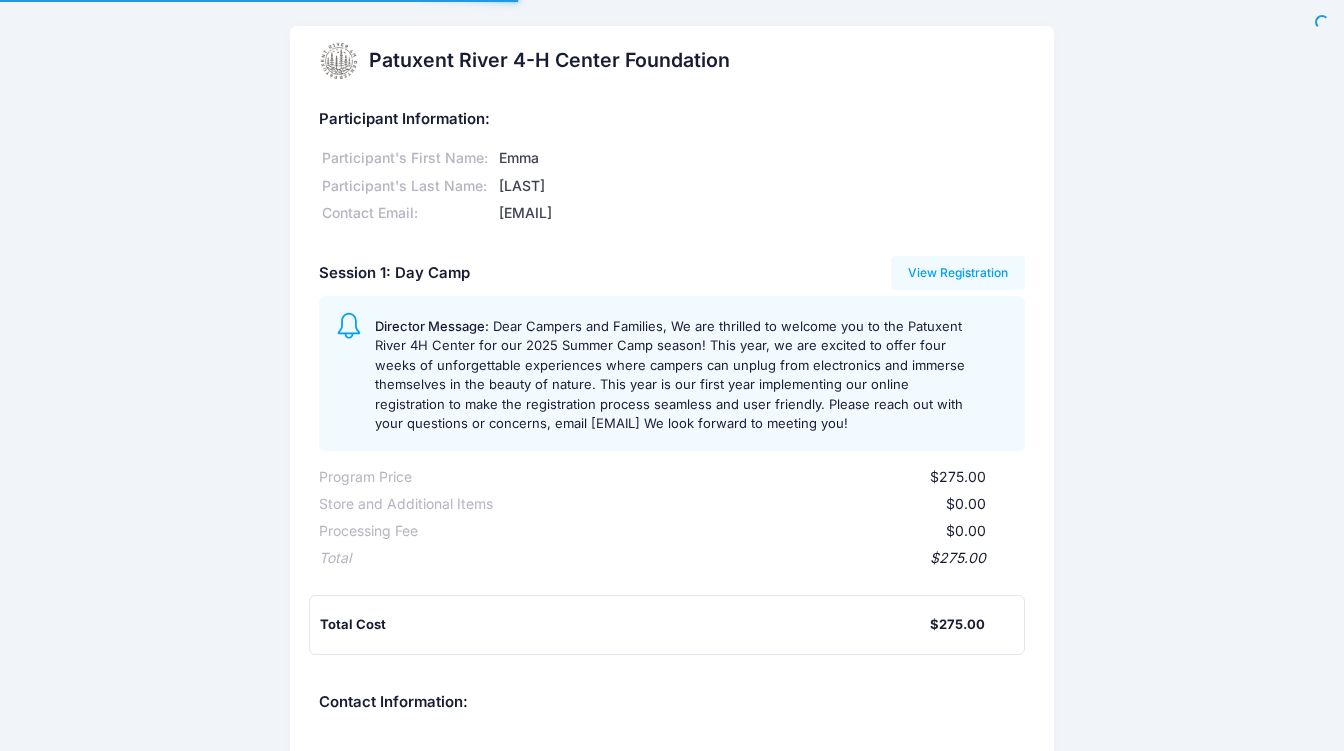 scroll, scrollTop: 0, scrollLeft: 0, axis: both 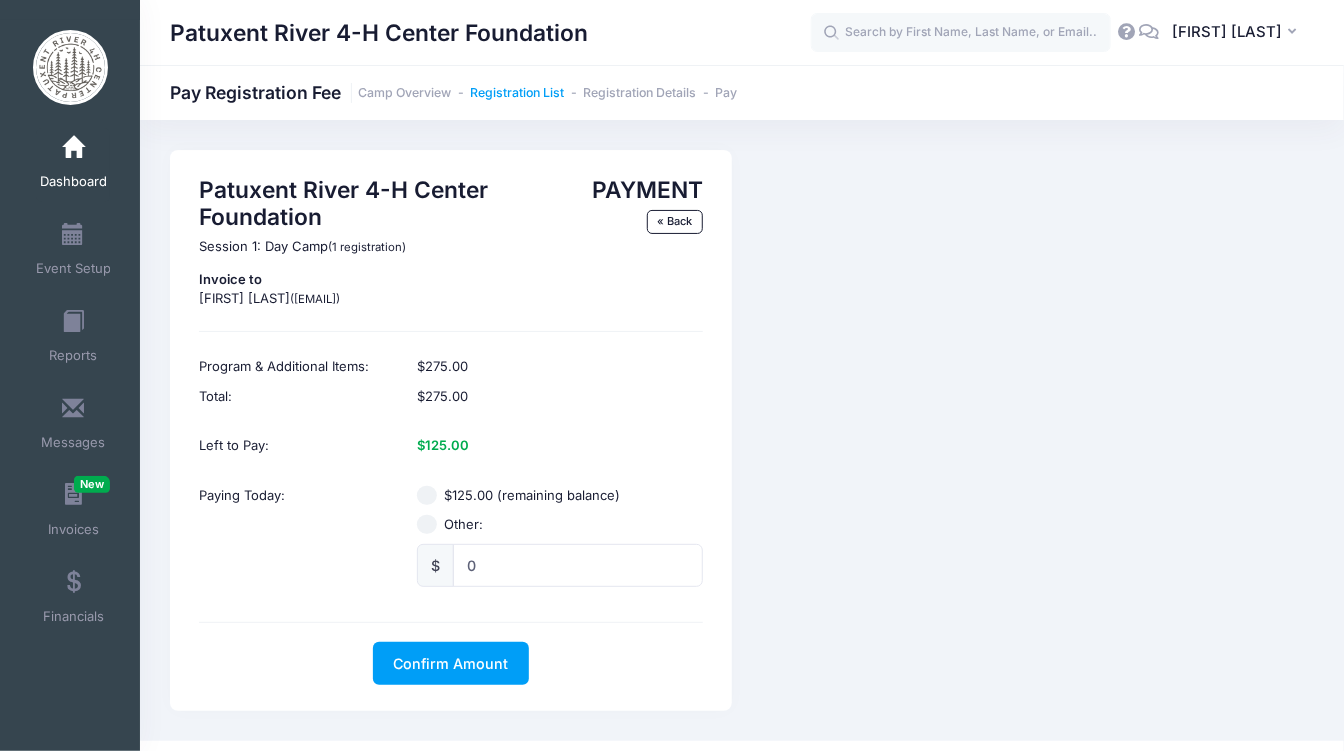 click on "Registration List" at bounding box center (517, 93) 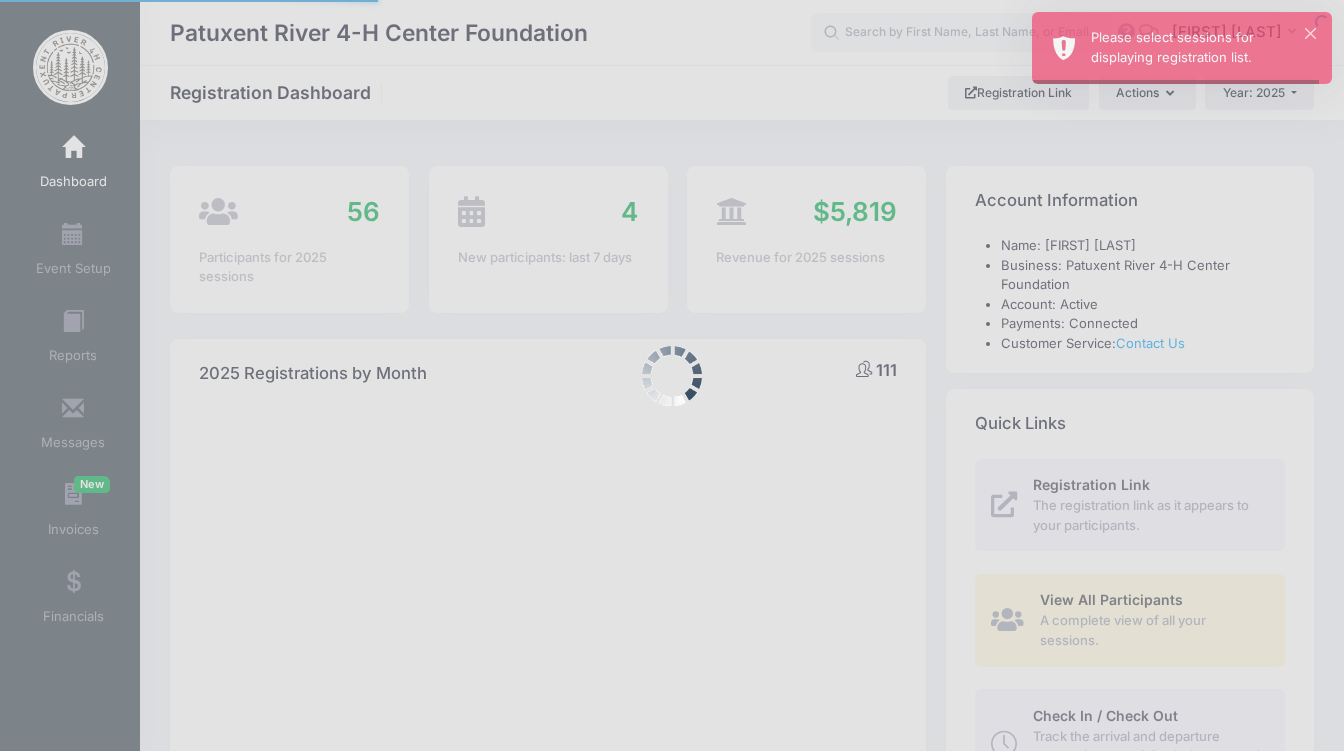 select 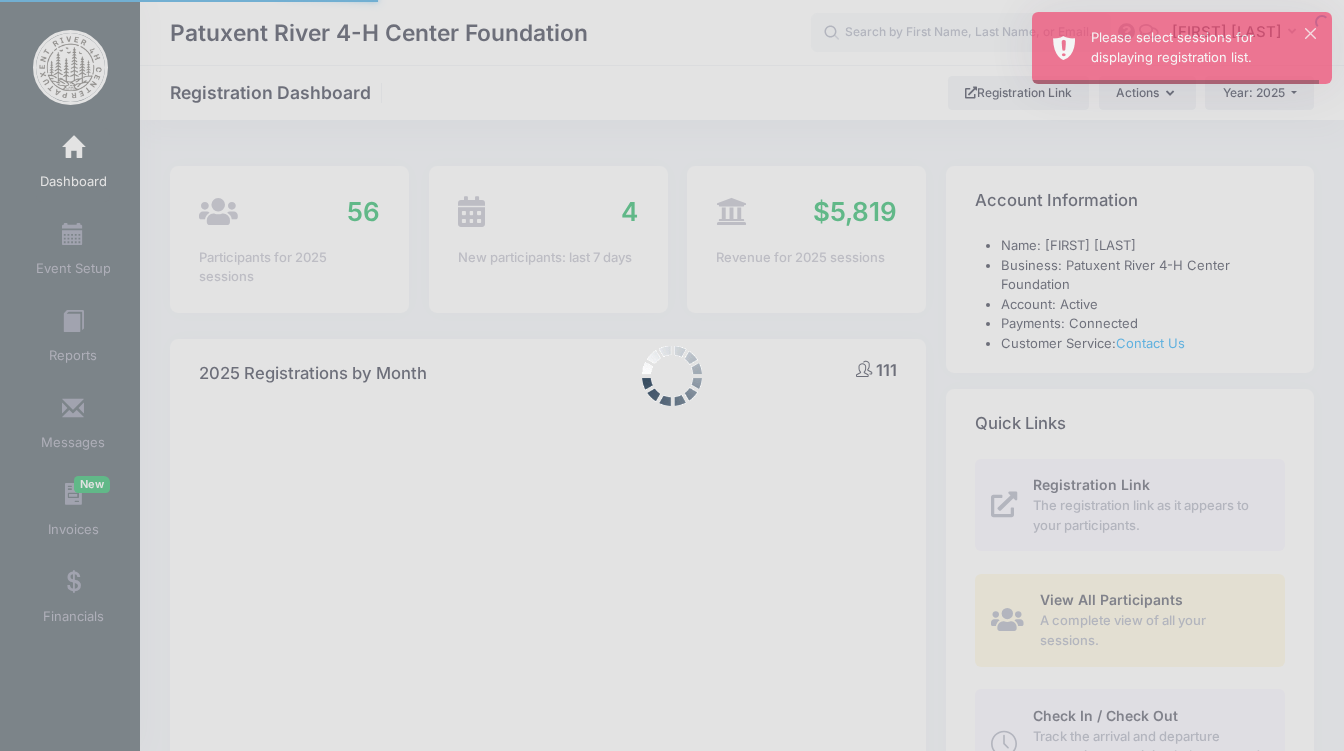 scroll, scrollTop: 0, scrollLeft: 0, axis: both 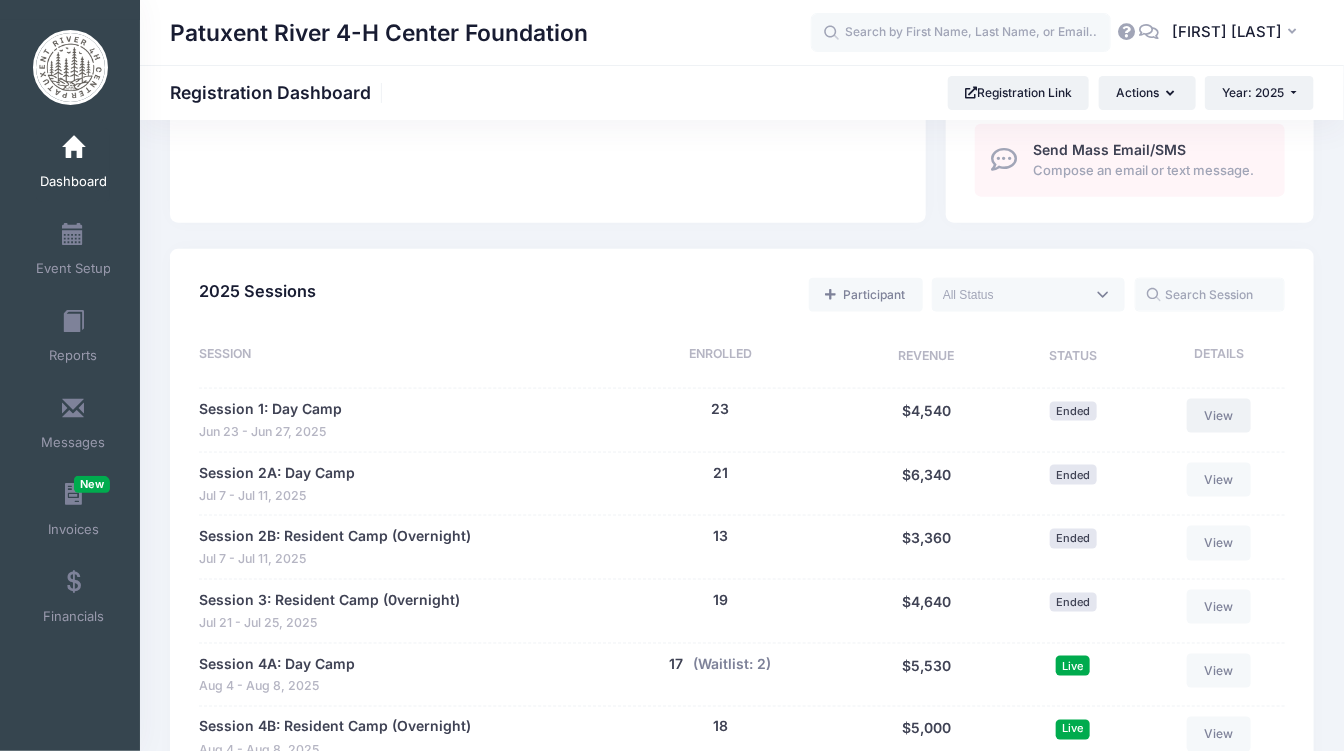 click on "View" at bounding box center [1219, 416] 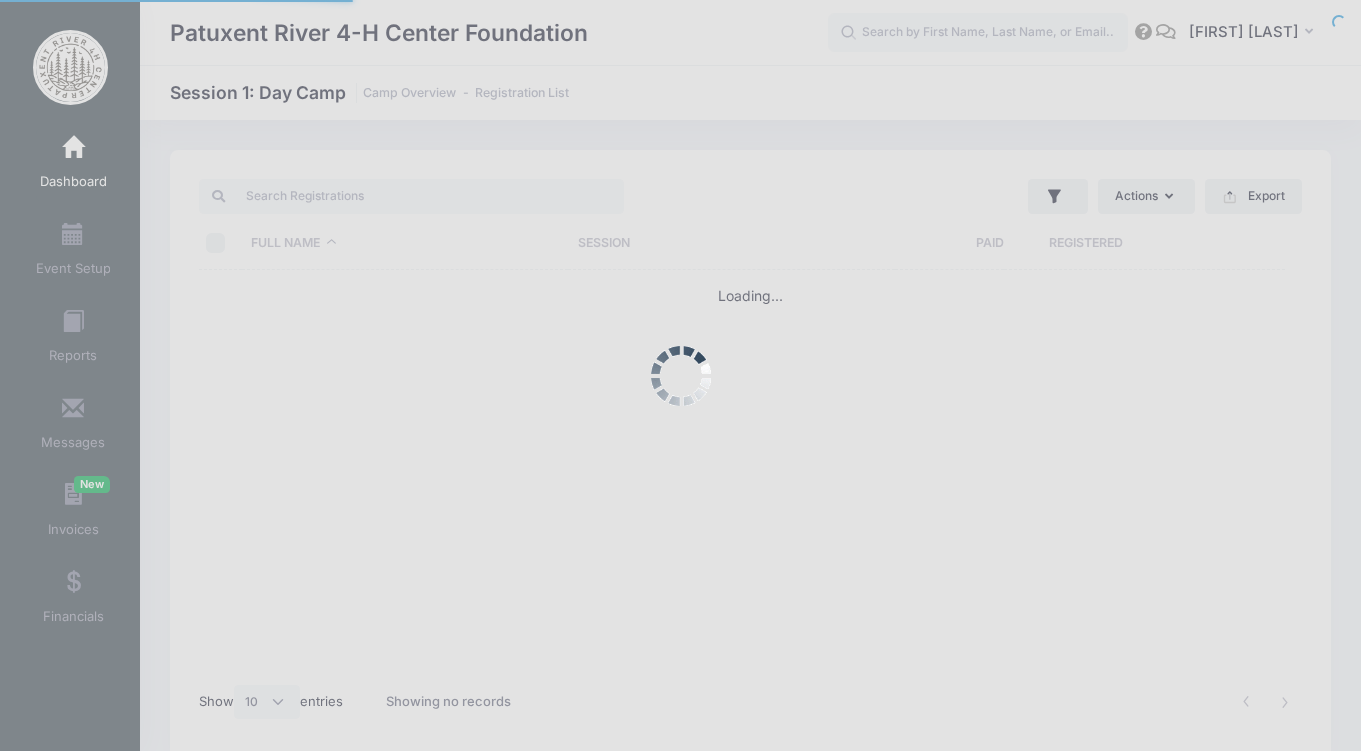 select on "10" 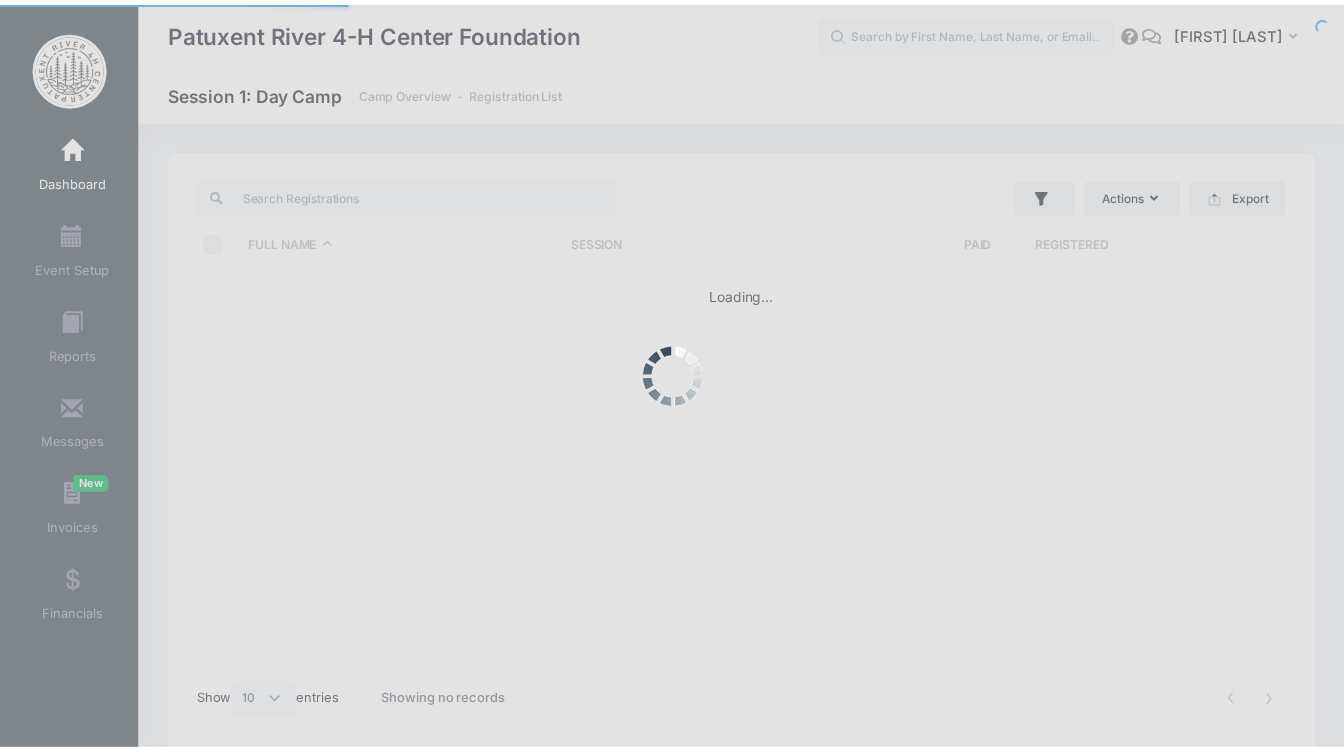 scroll, scrollTop: 0, scrollLeft: 0, axis: both 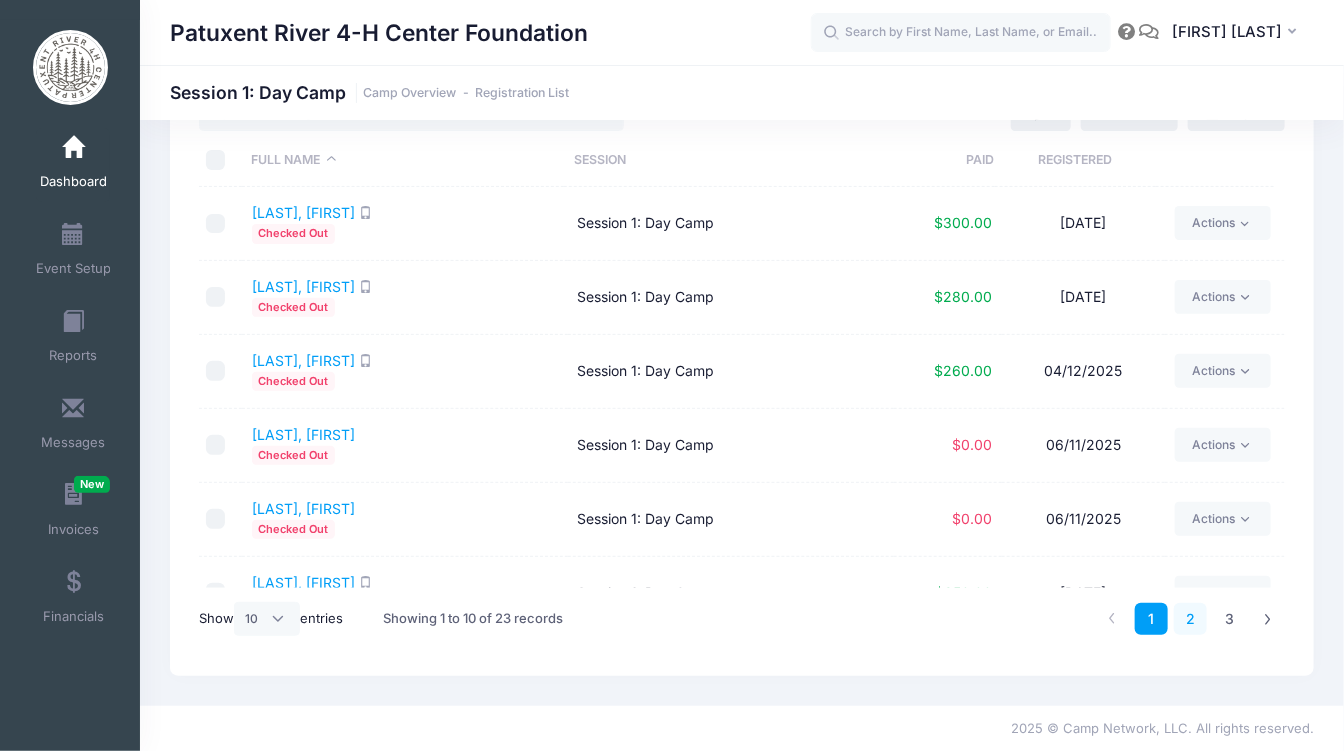 click on "2" at bounding box center [1190, 619] 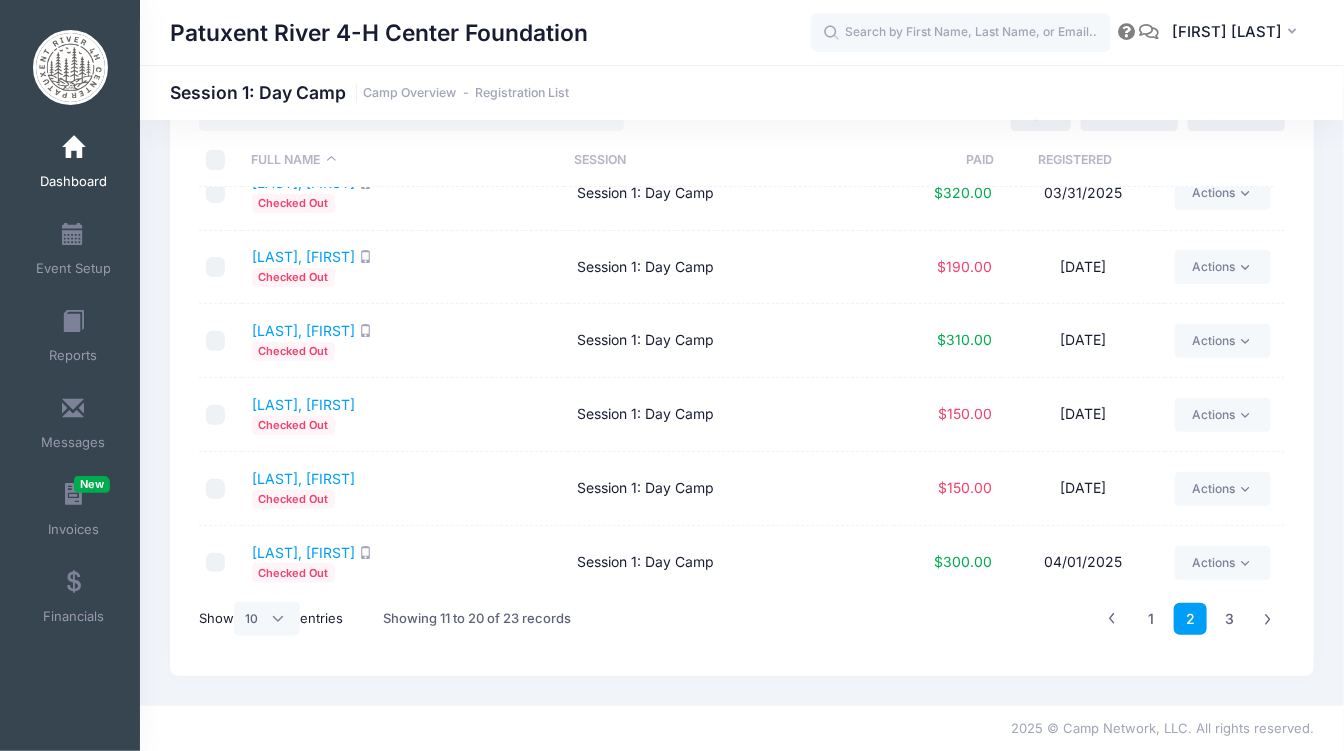 scroll, scrollTop: 335, scrollLeft: 0, axis: vertical 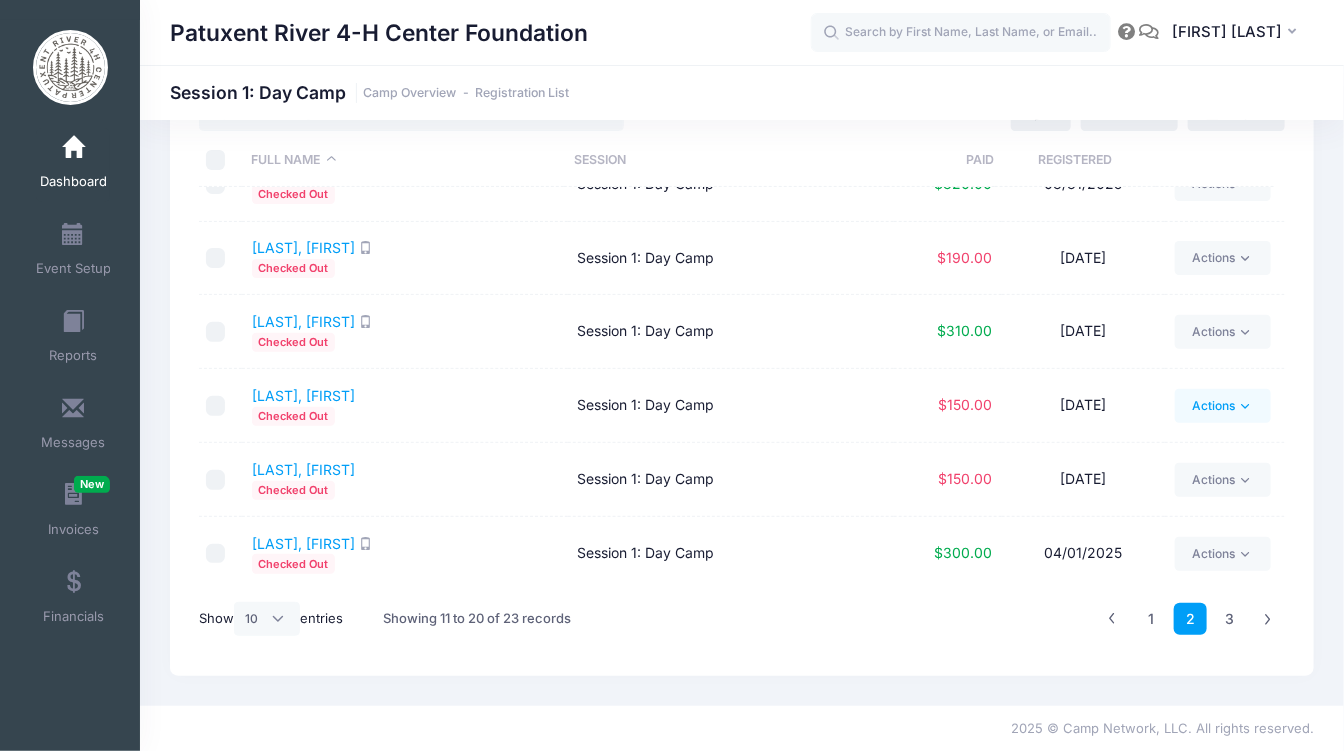 click 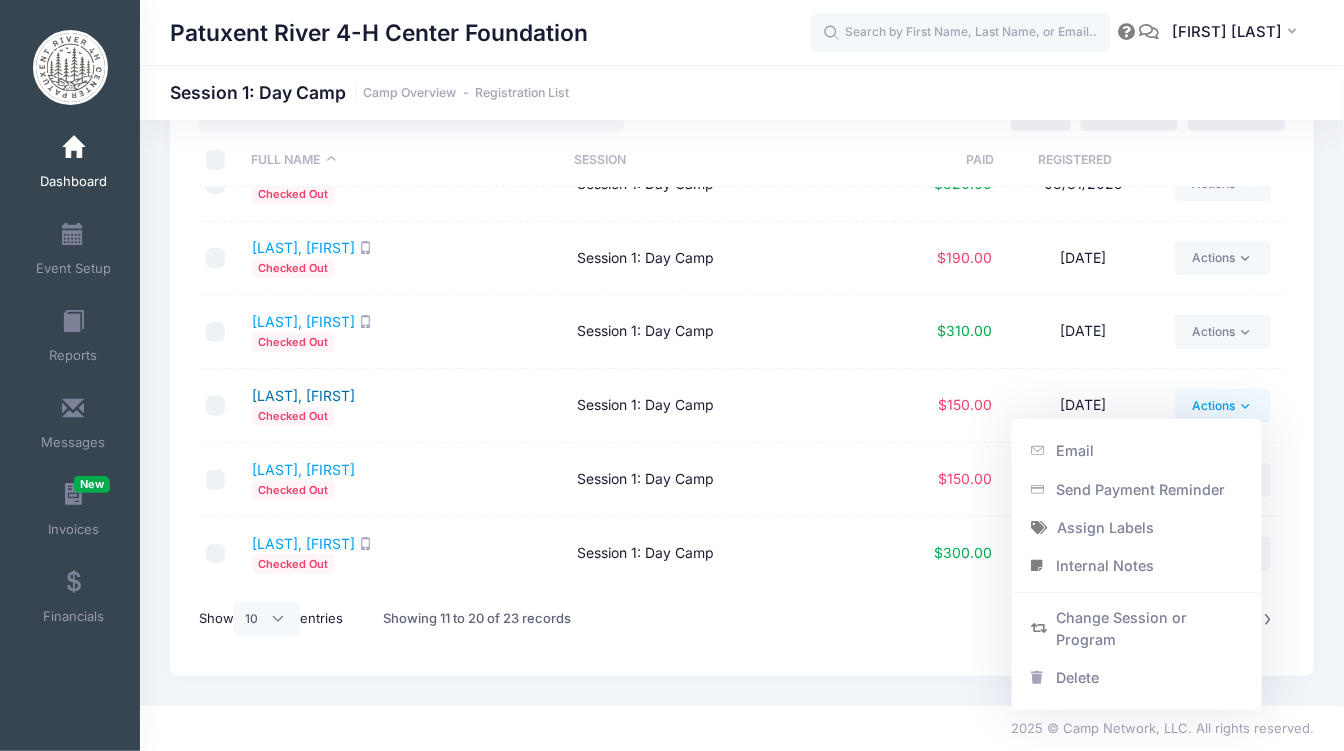 click on "Schatzman, Emma" at bounding box center [303, 395] 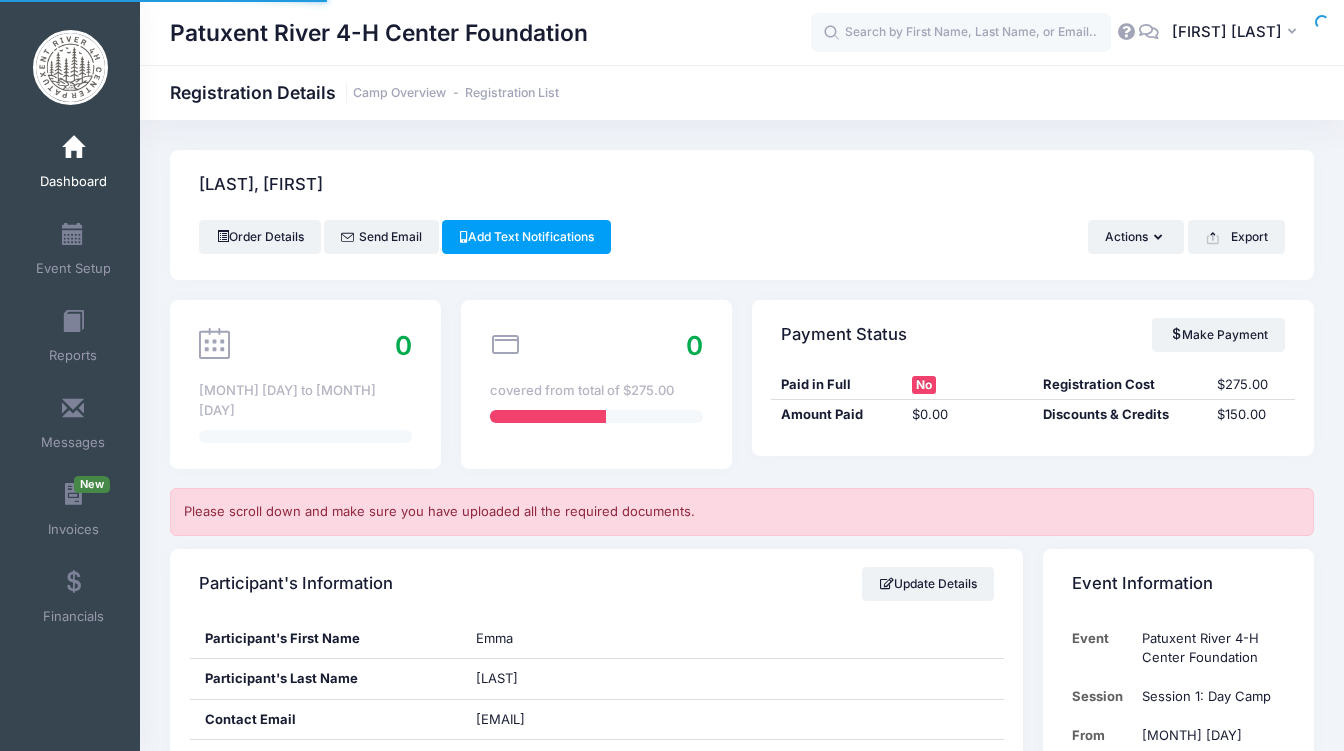 scroll, scrollTop: 0, scrollLeft: 0, axis: both 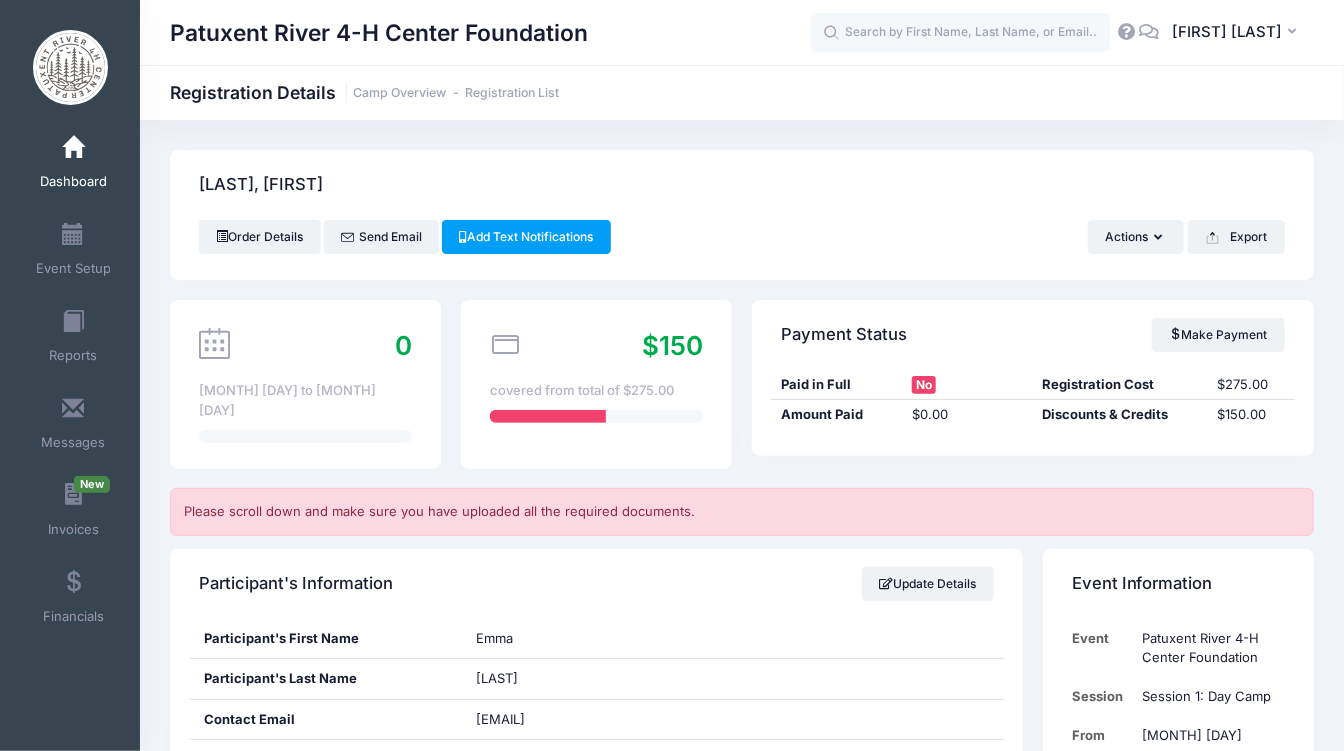 click at bounding box center [73, 148] 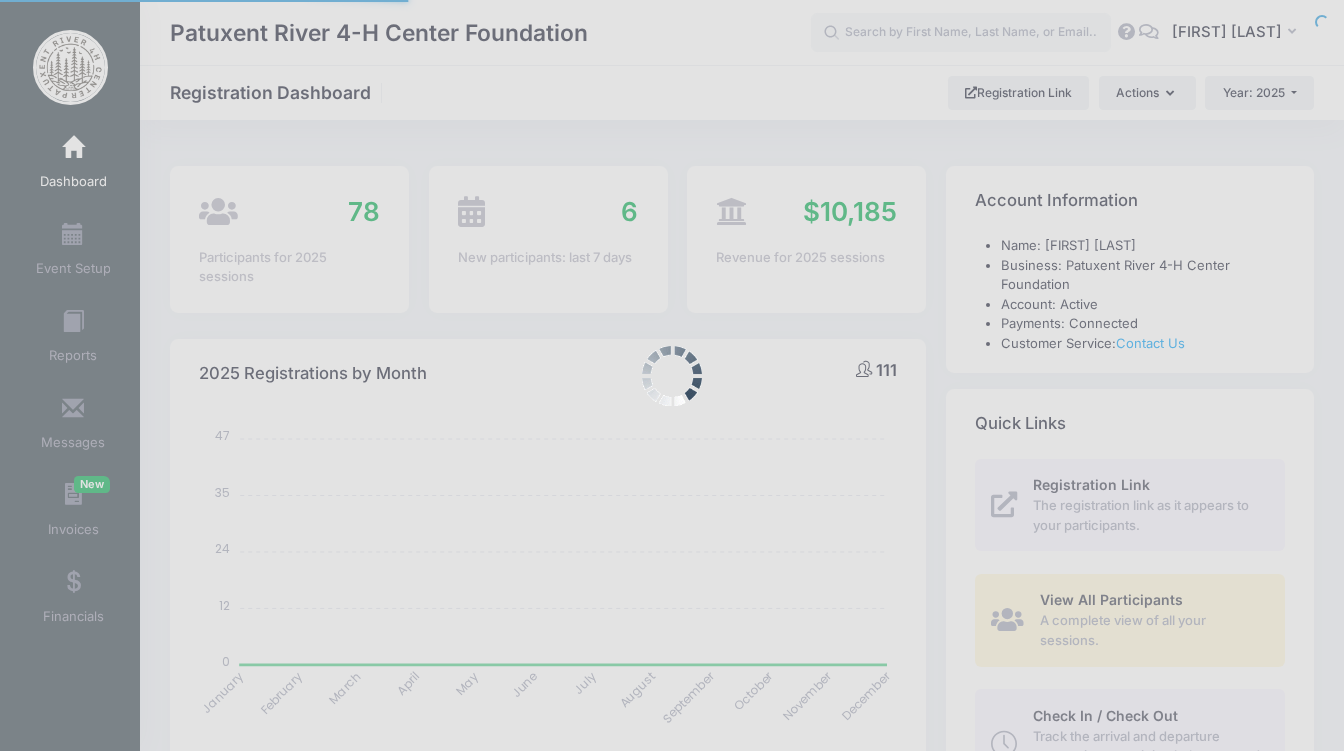 select 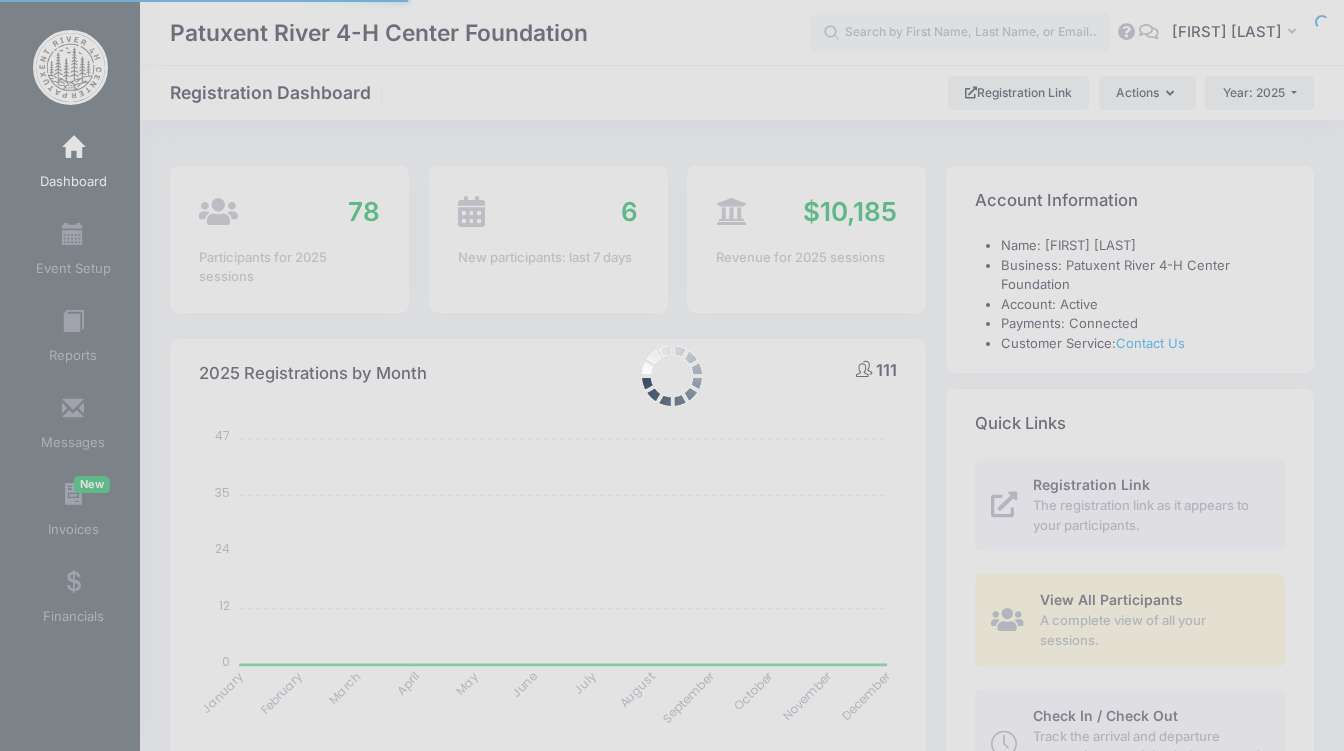 scroll, scrollTop: 0, scrollLeft: 0, axis: both 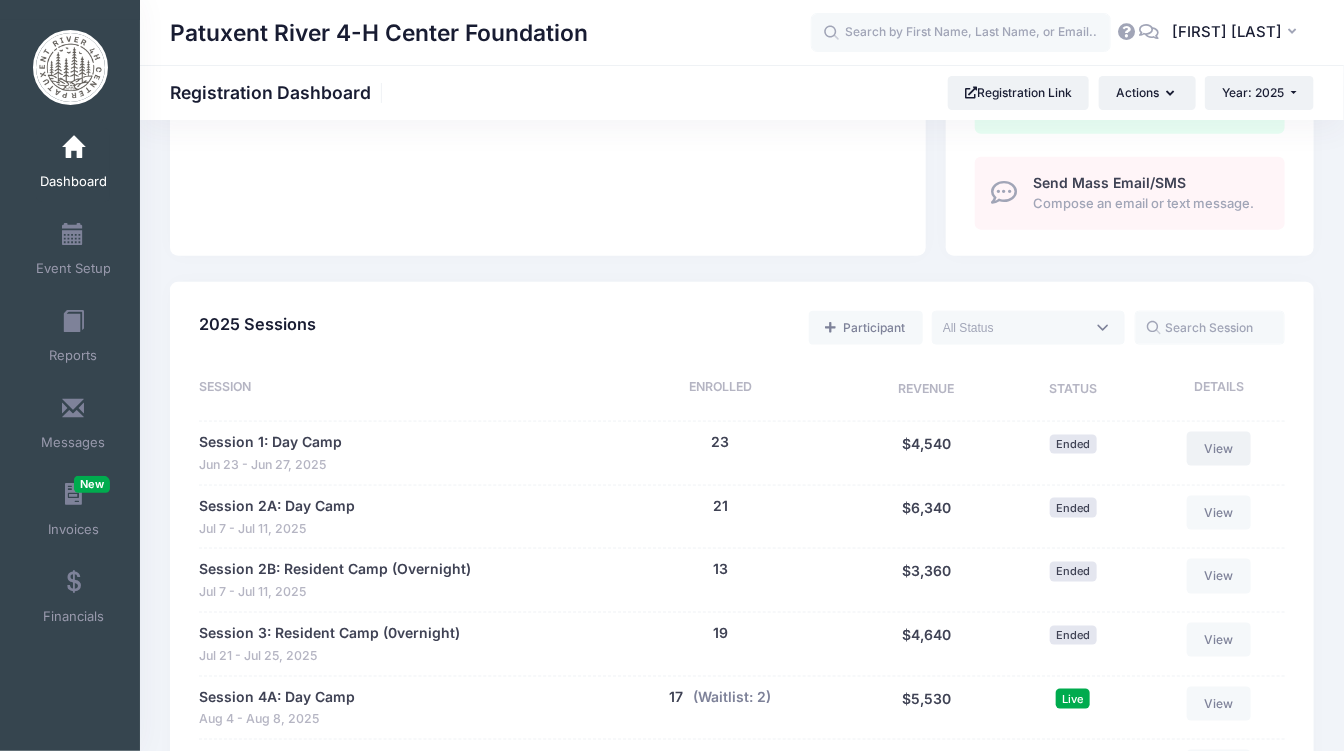 click on "View" at bounding box center (1219, 449) 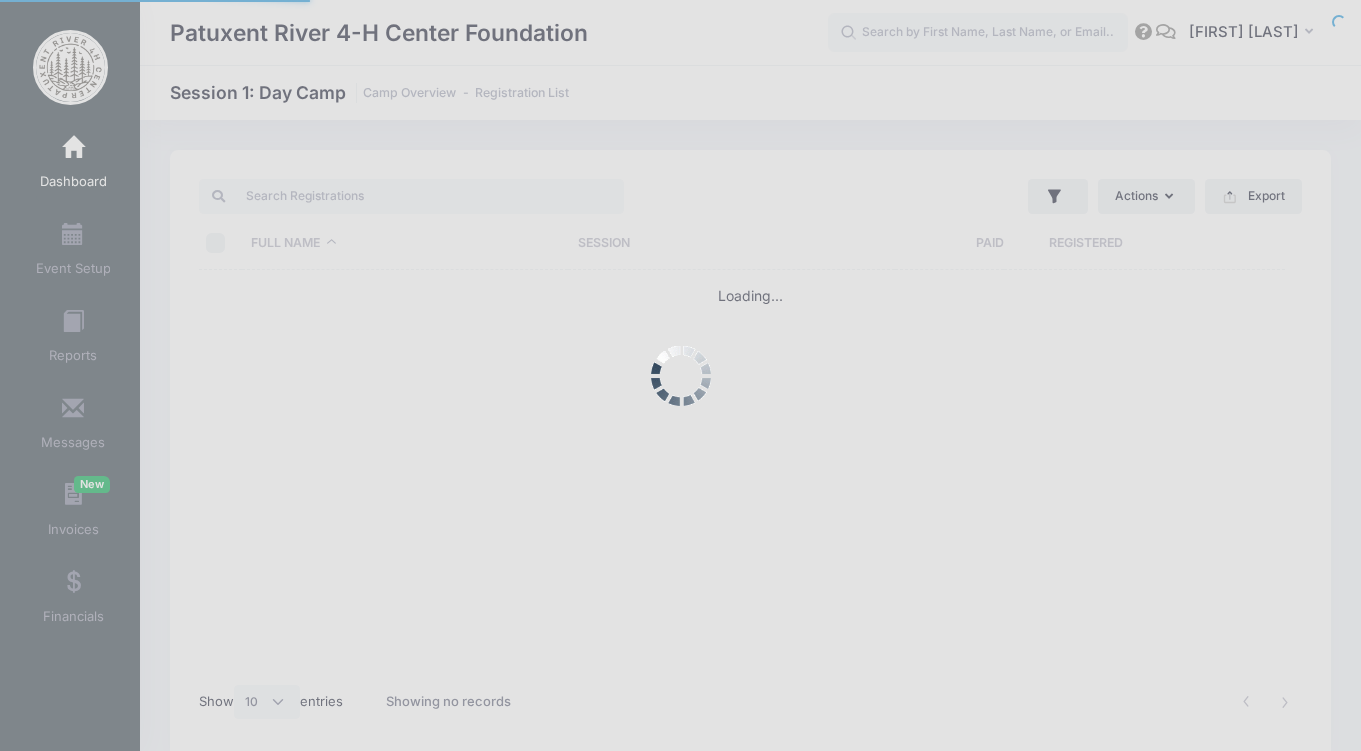 select on "10" 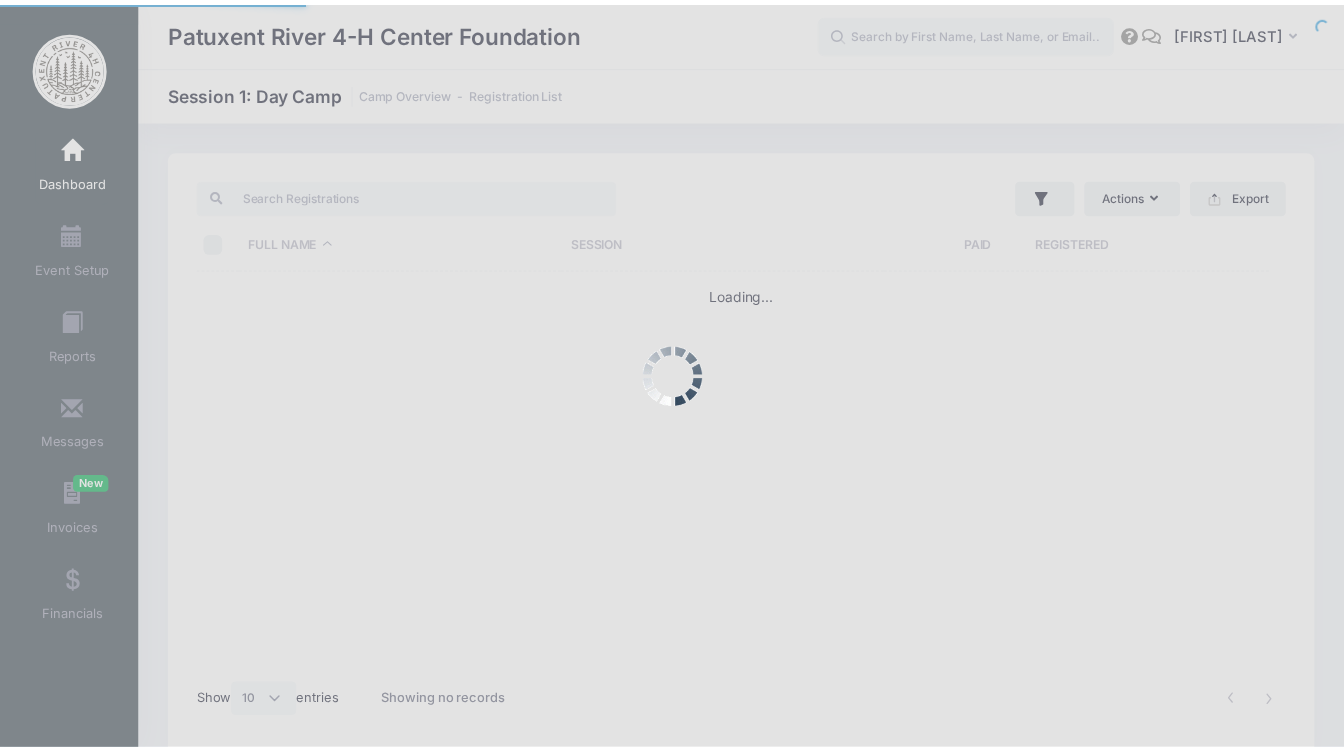scroll, scrollTop: 0, scrollLeft: 0, axis: both 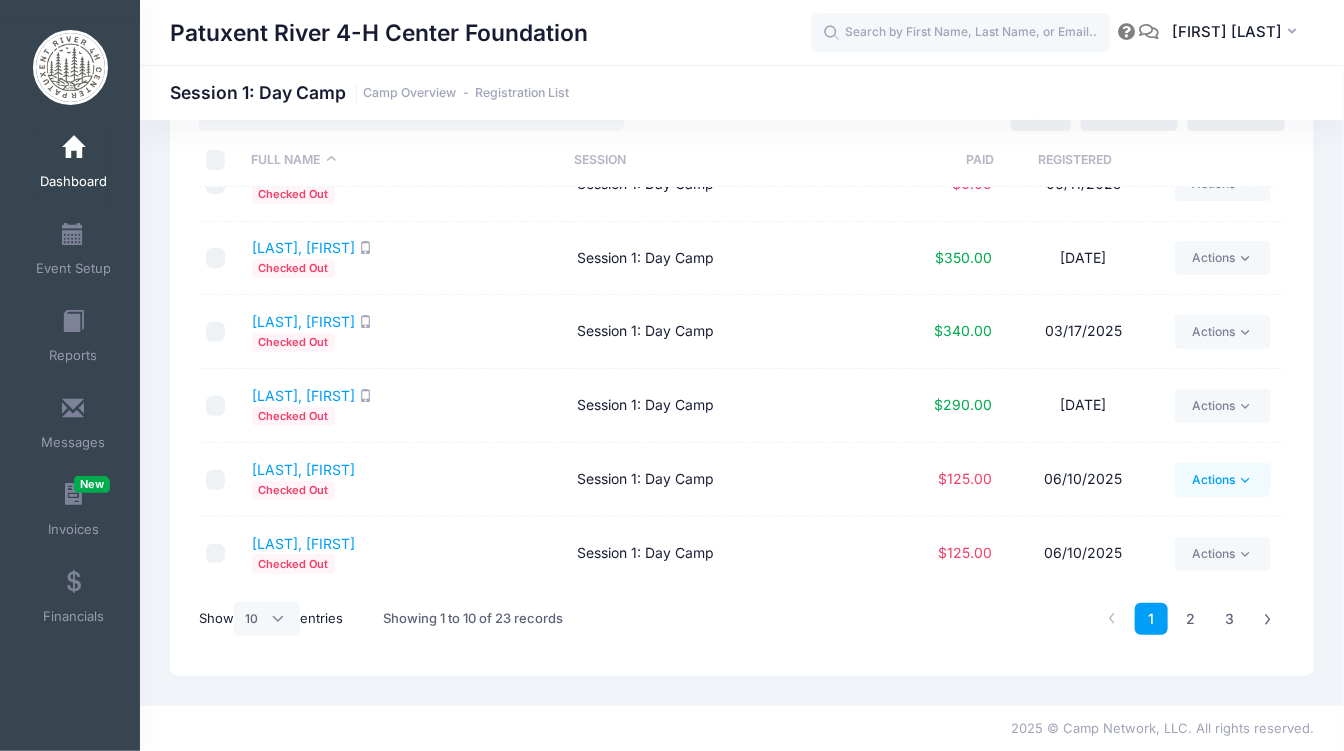 click 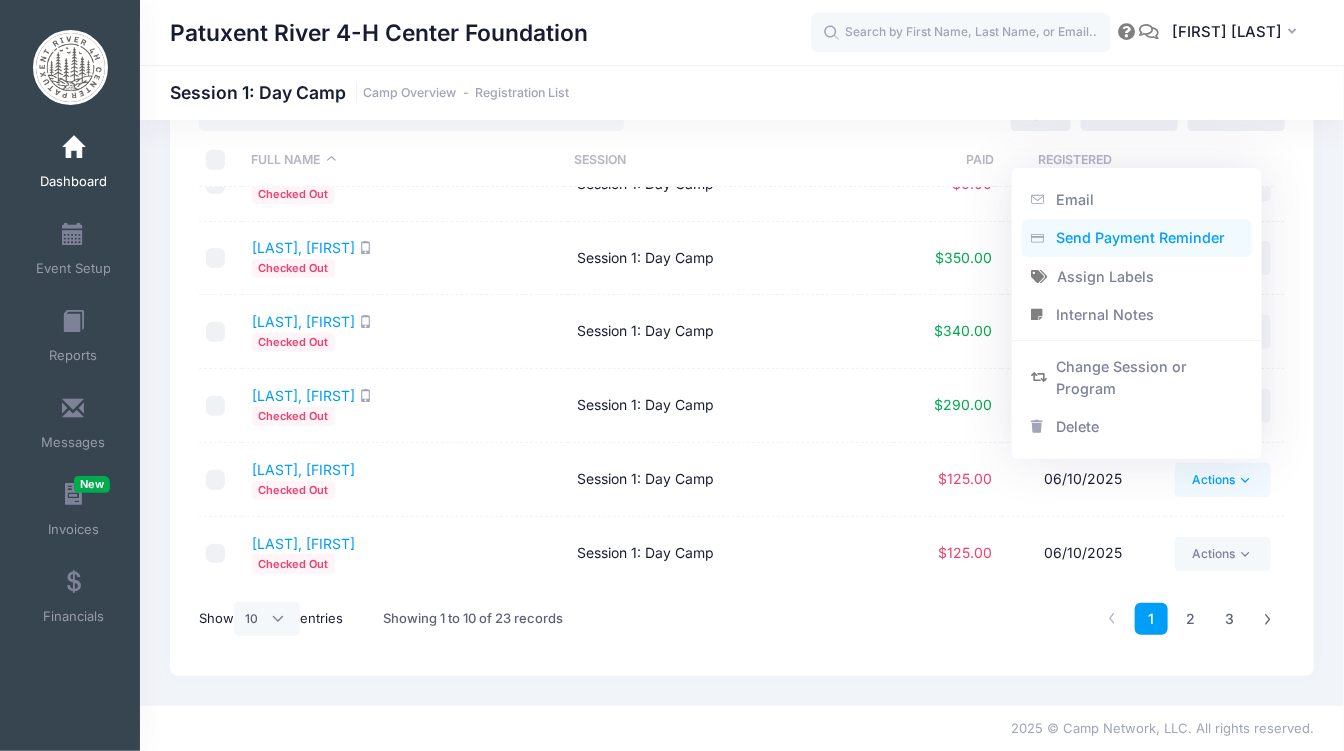 click on "Send Payment Reminder" at bounding box center (1137, 238) 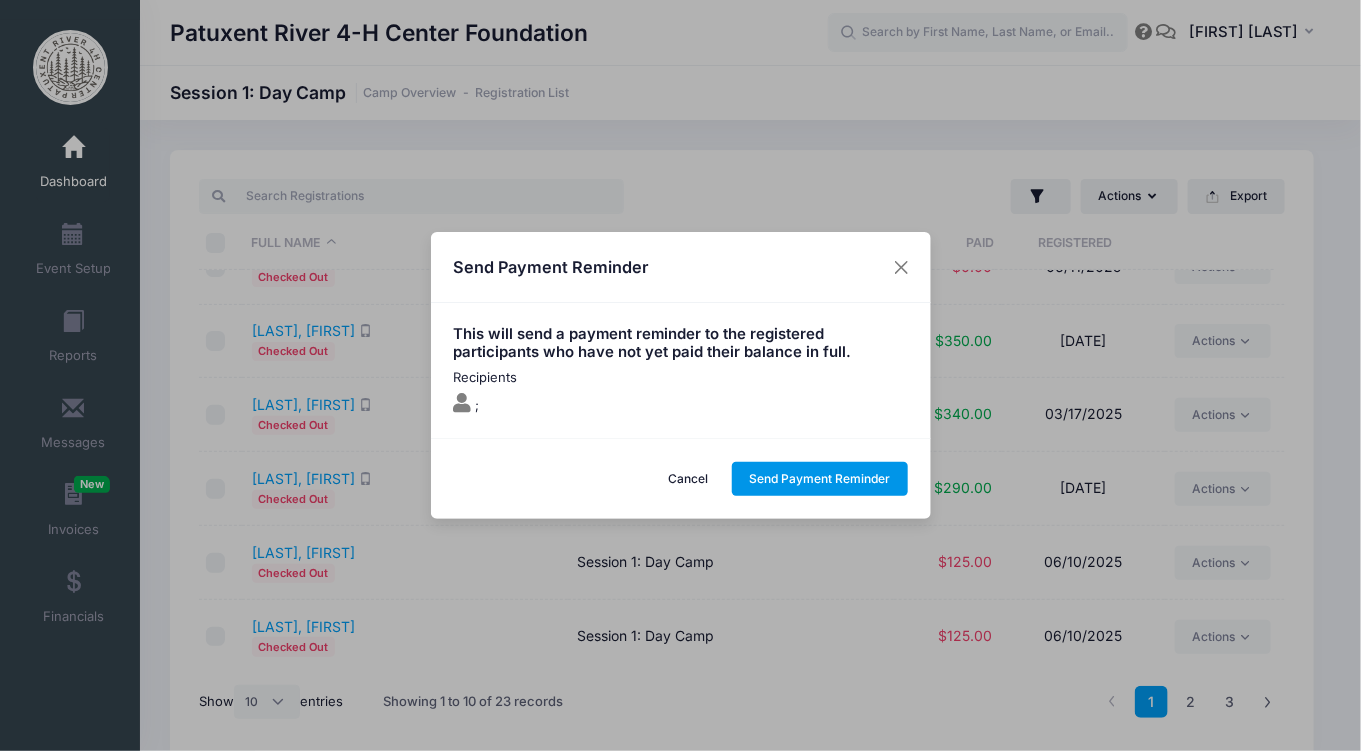 click on "Send Payment Reminder" at bounding box center [820, 479] 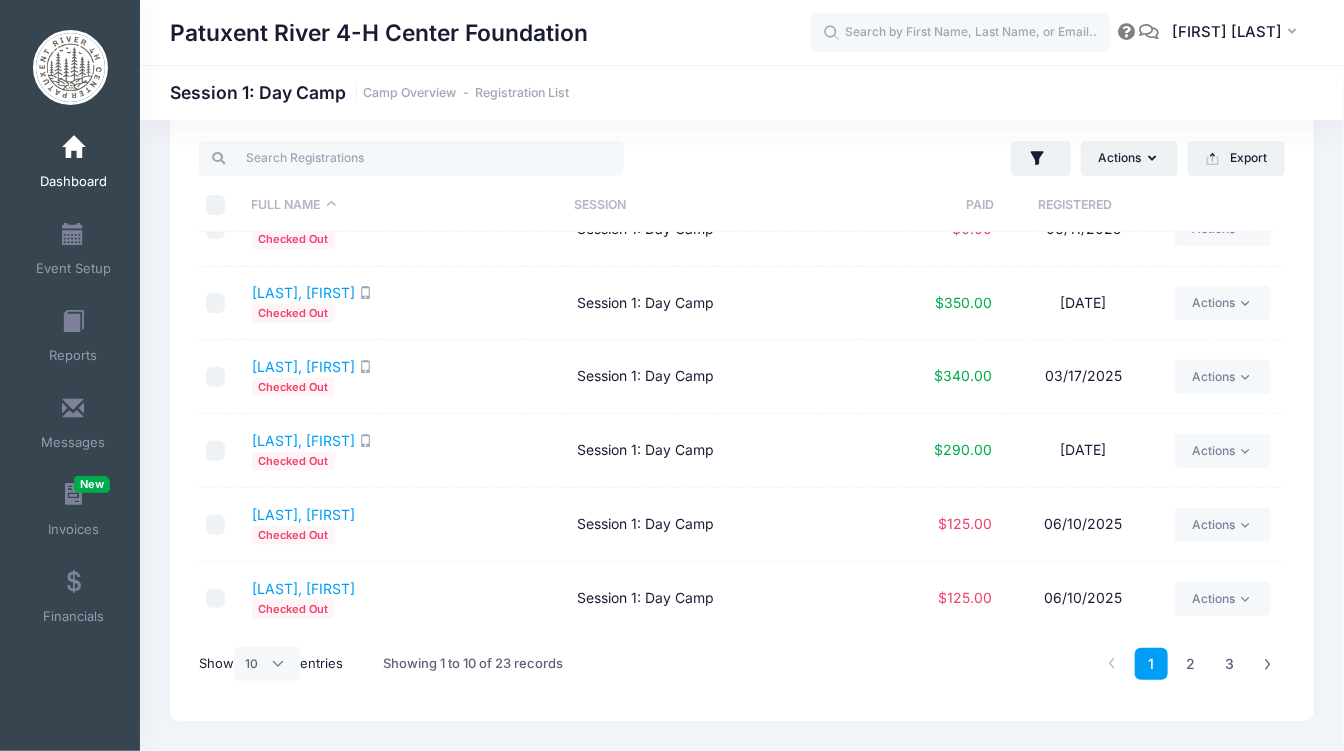 scroll, scrollTop: 0, scrollLeft: 0, axis: both 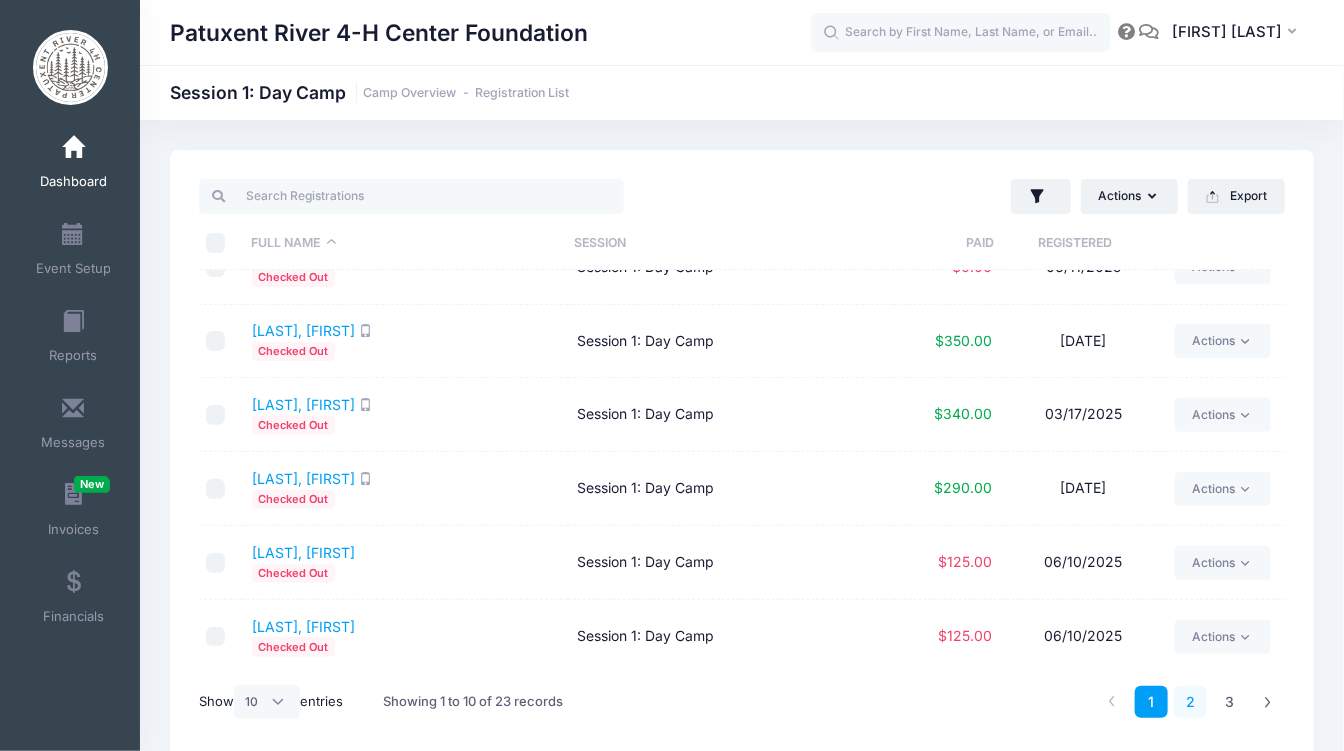 click on "2" at bounding box center (1190, 702) 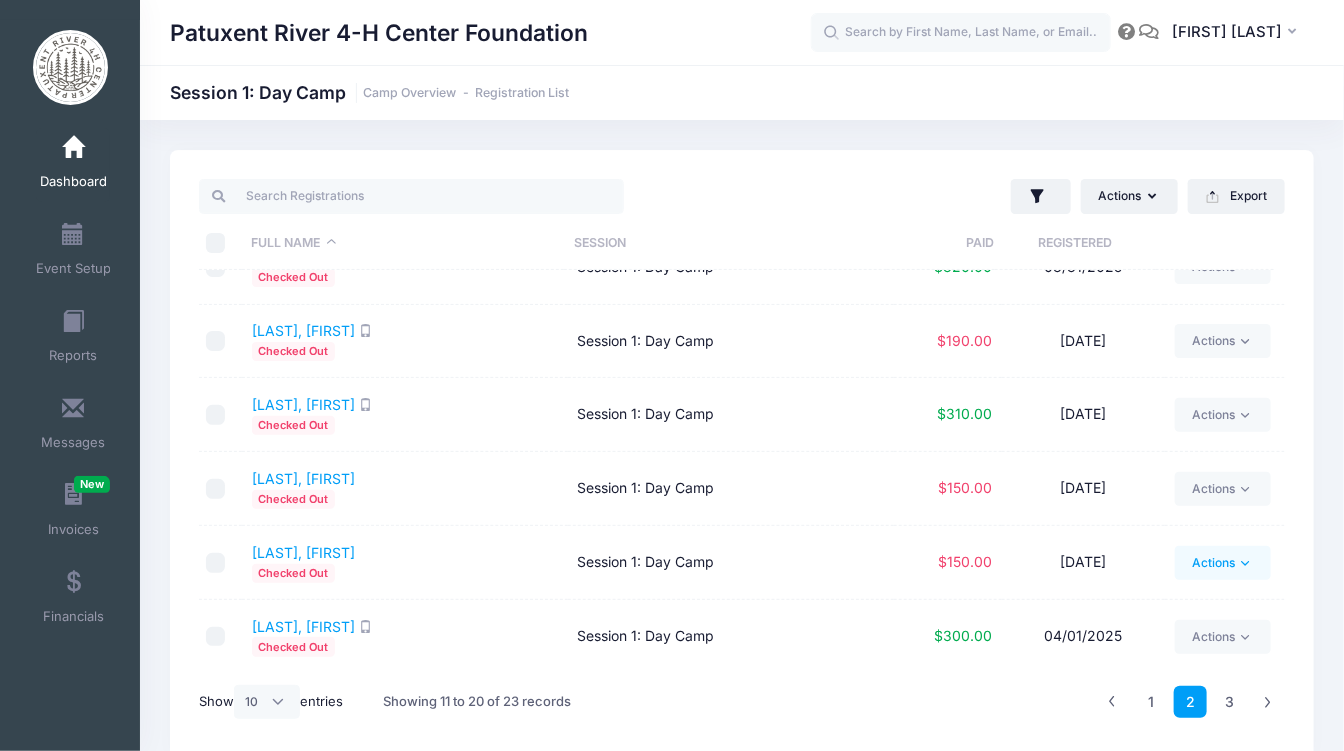 click 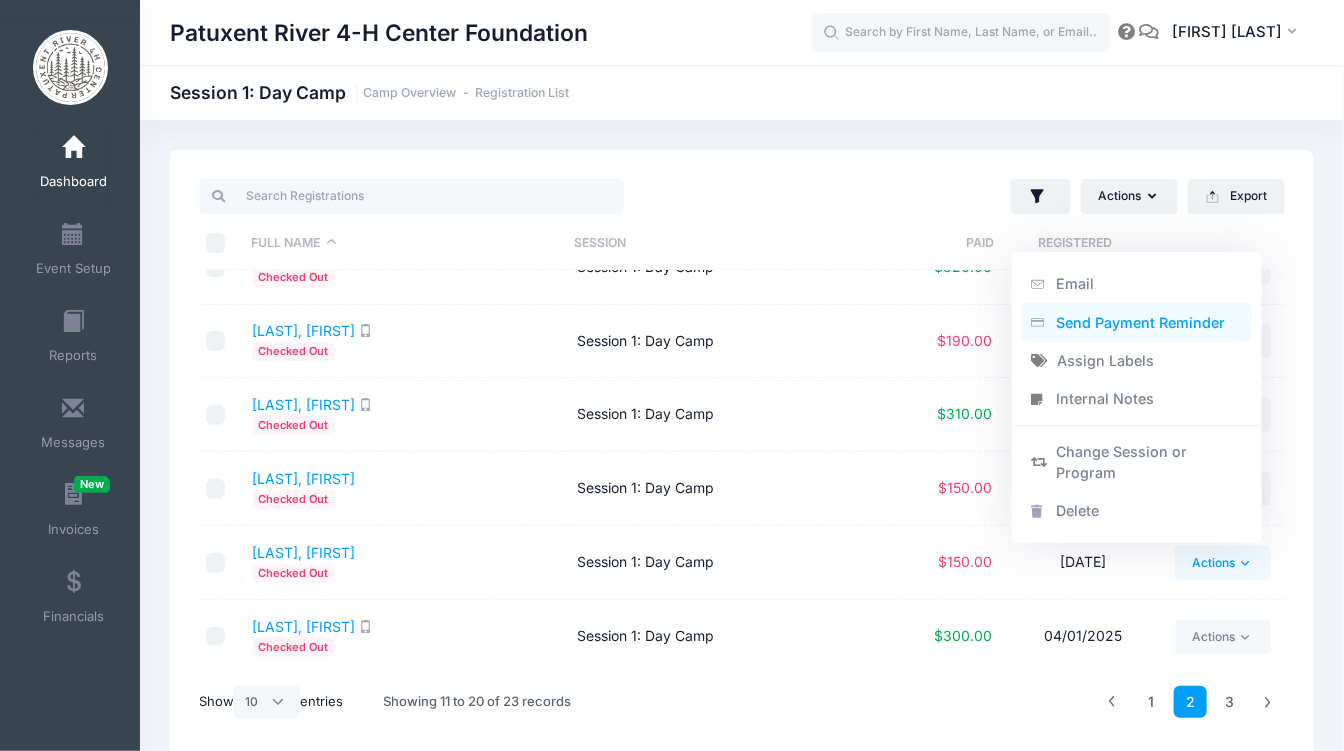 click on "Send Payment Reminder" at bounding box center (1137, 322) 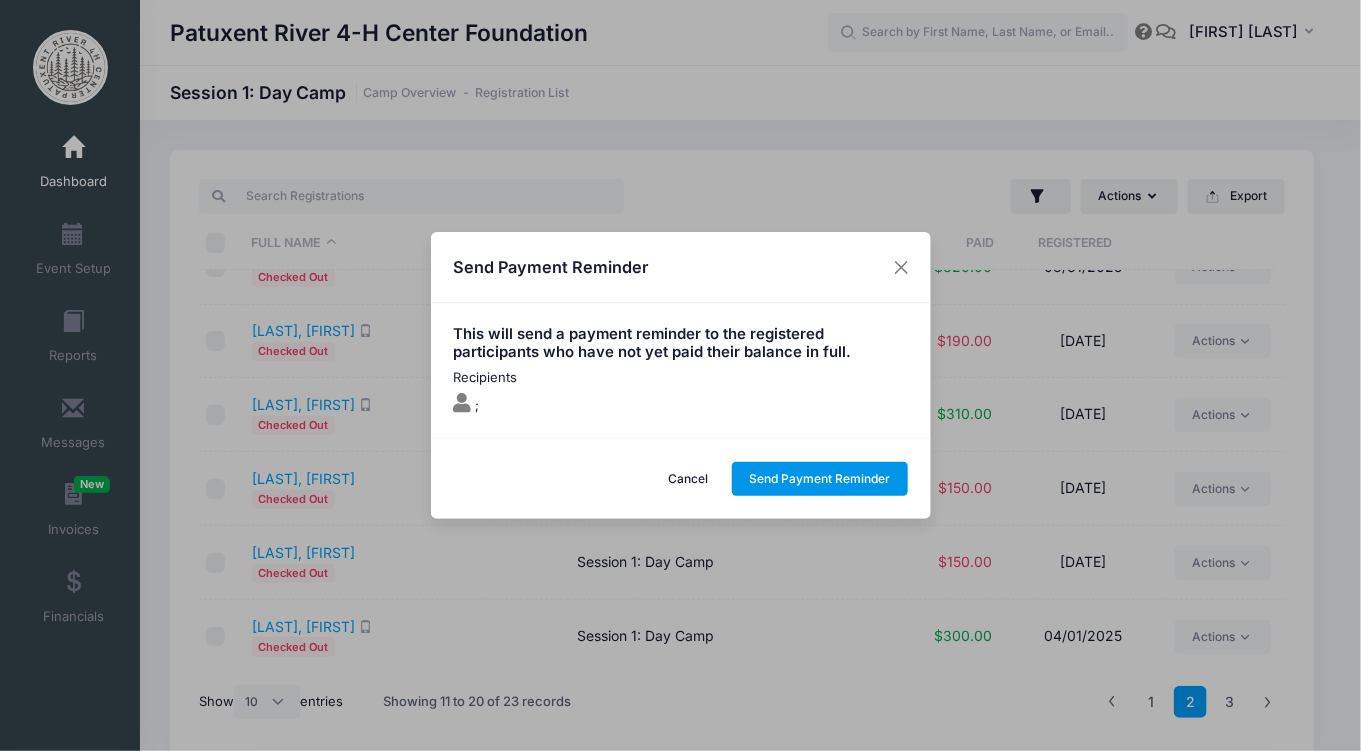 click on "Send Payment Reminder" at bounding box center [820, 479] 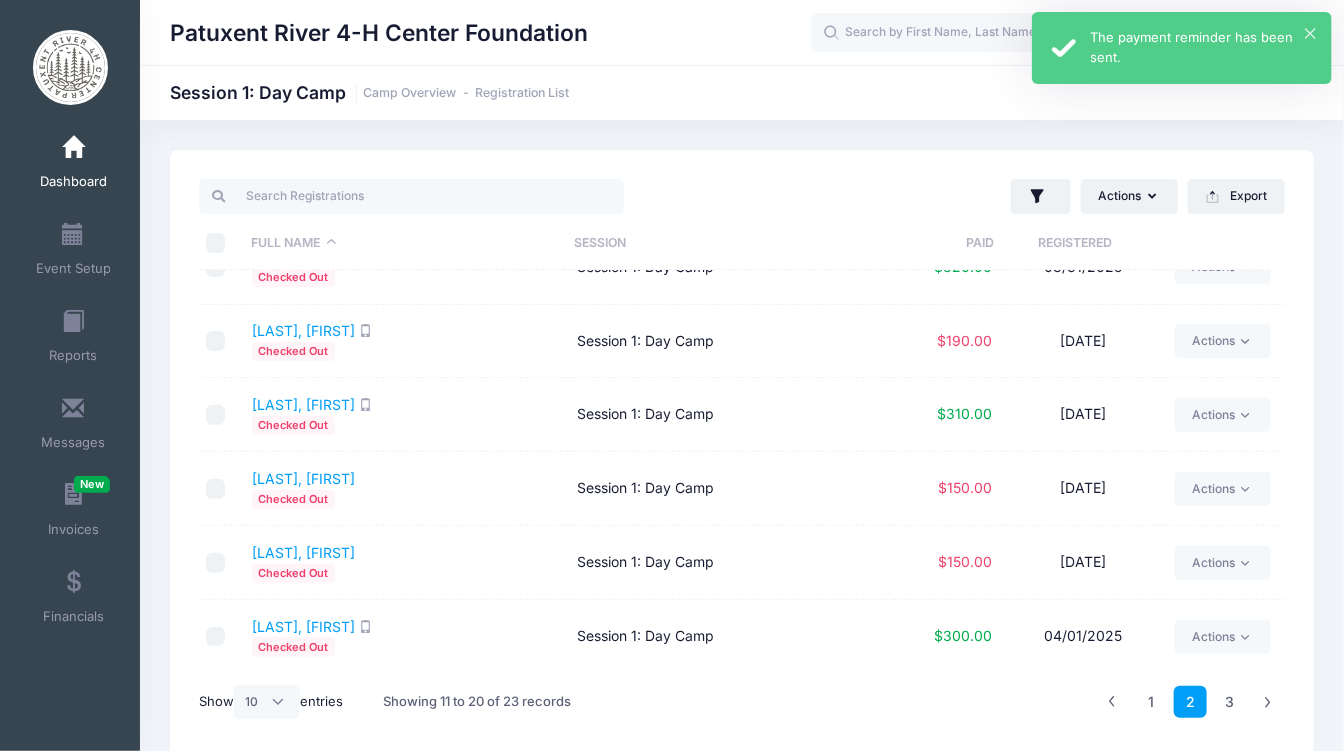 click on "The payment reminder has been sent." at bounding box center (1203, 47) 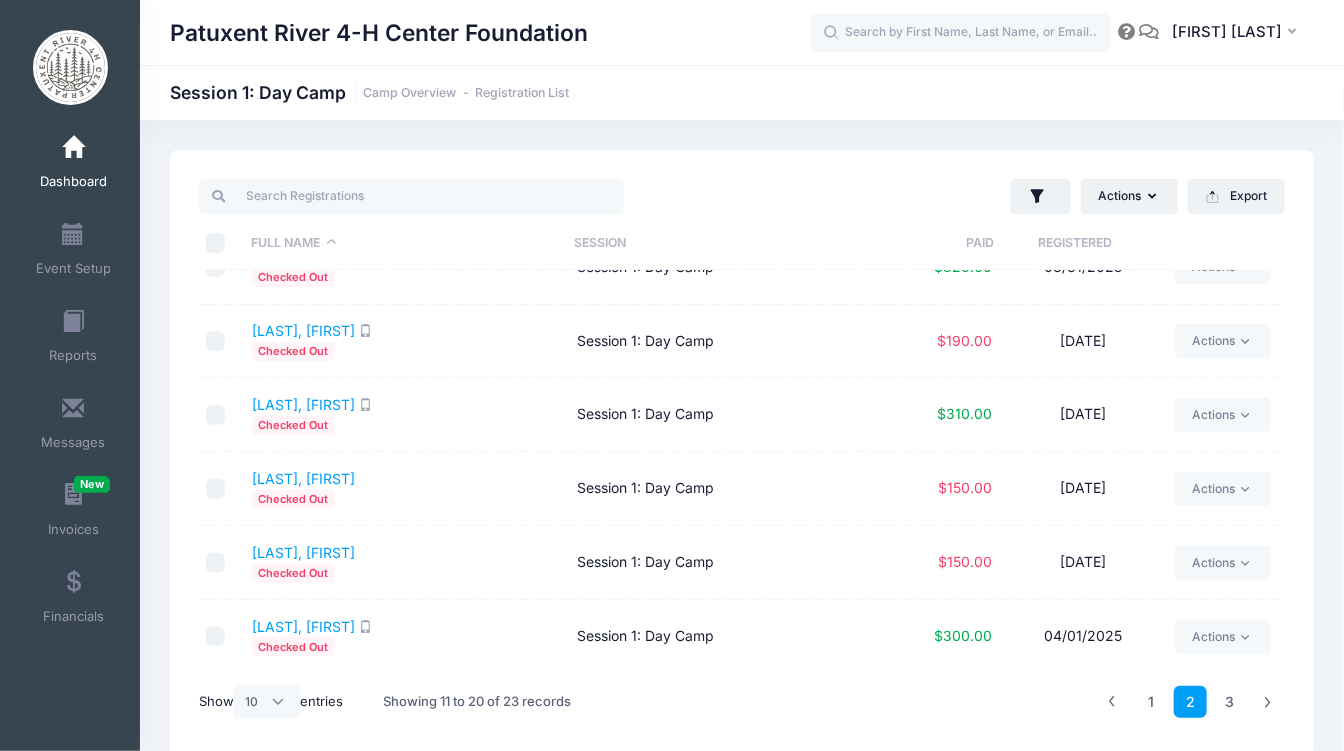 click on "$150.00" at bounding box center [948, 563] 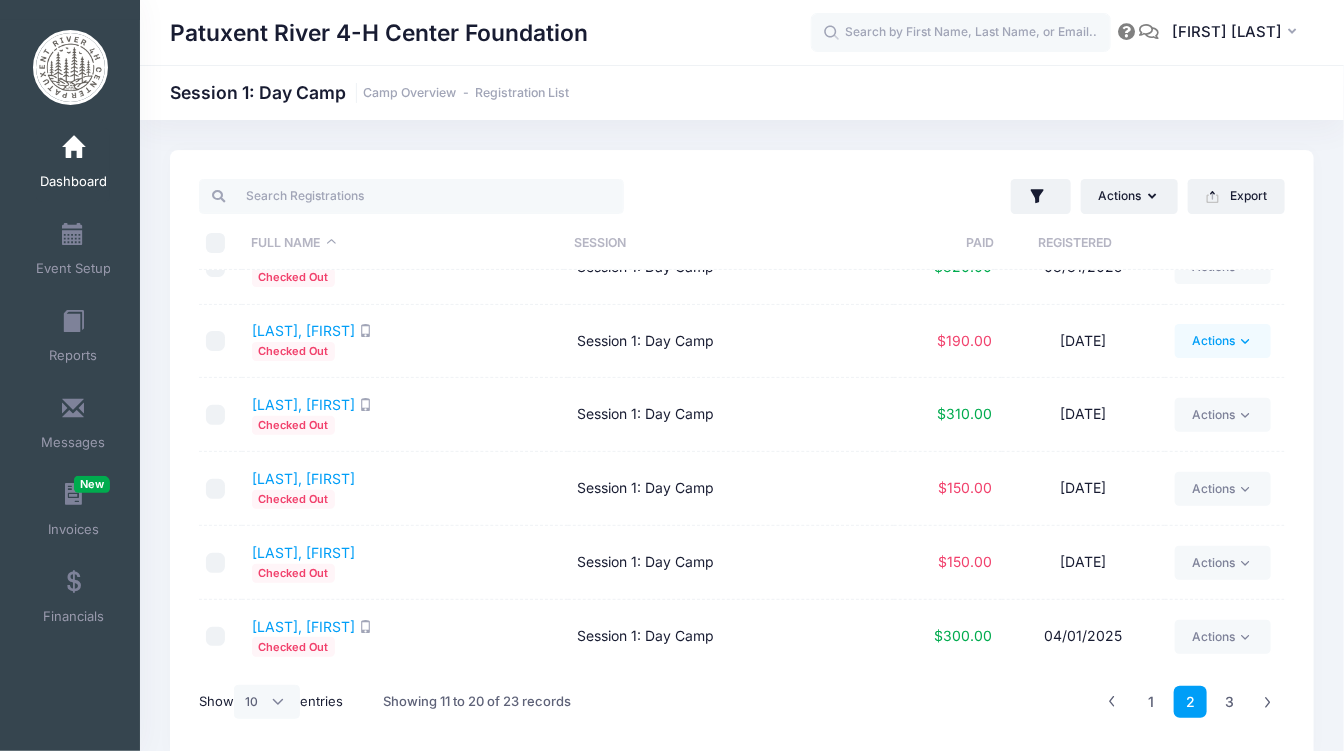 click 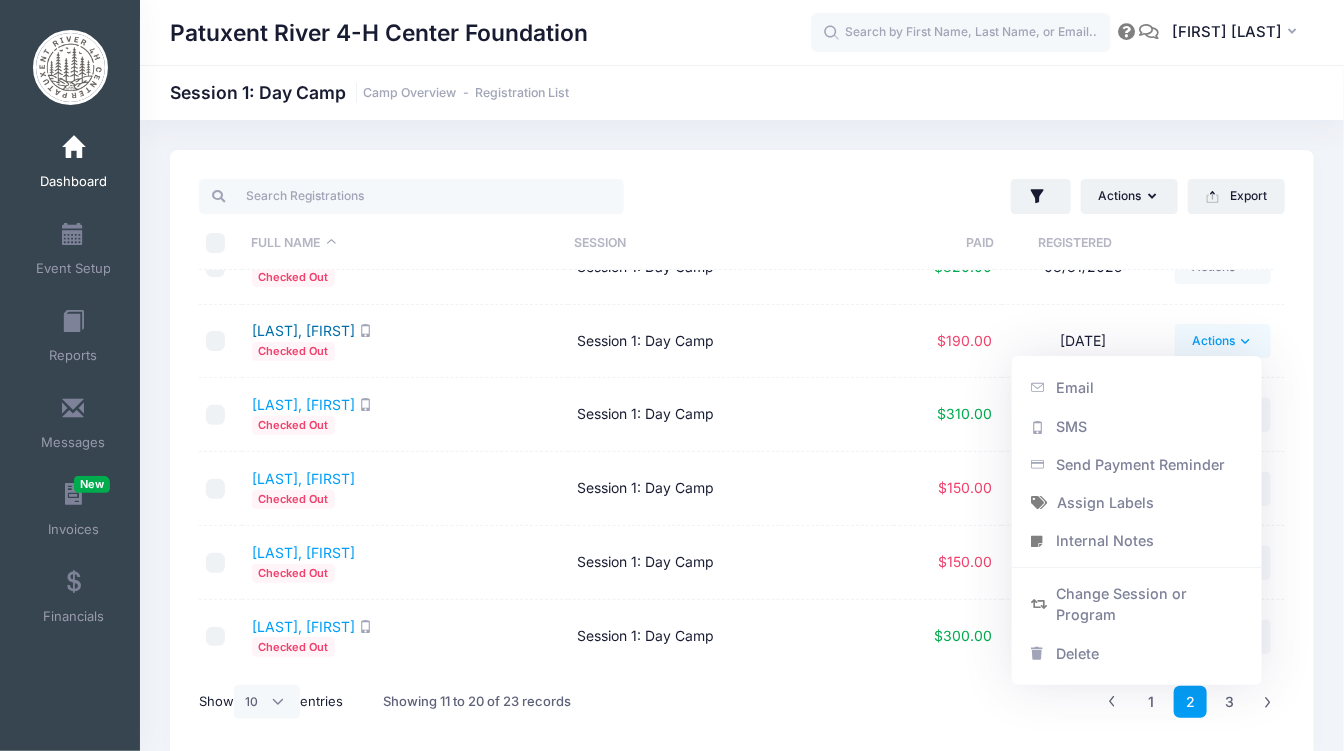 click on "[LAST], [FIRST]" at bounding box center (303, 330) 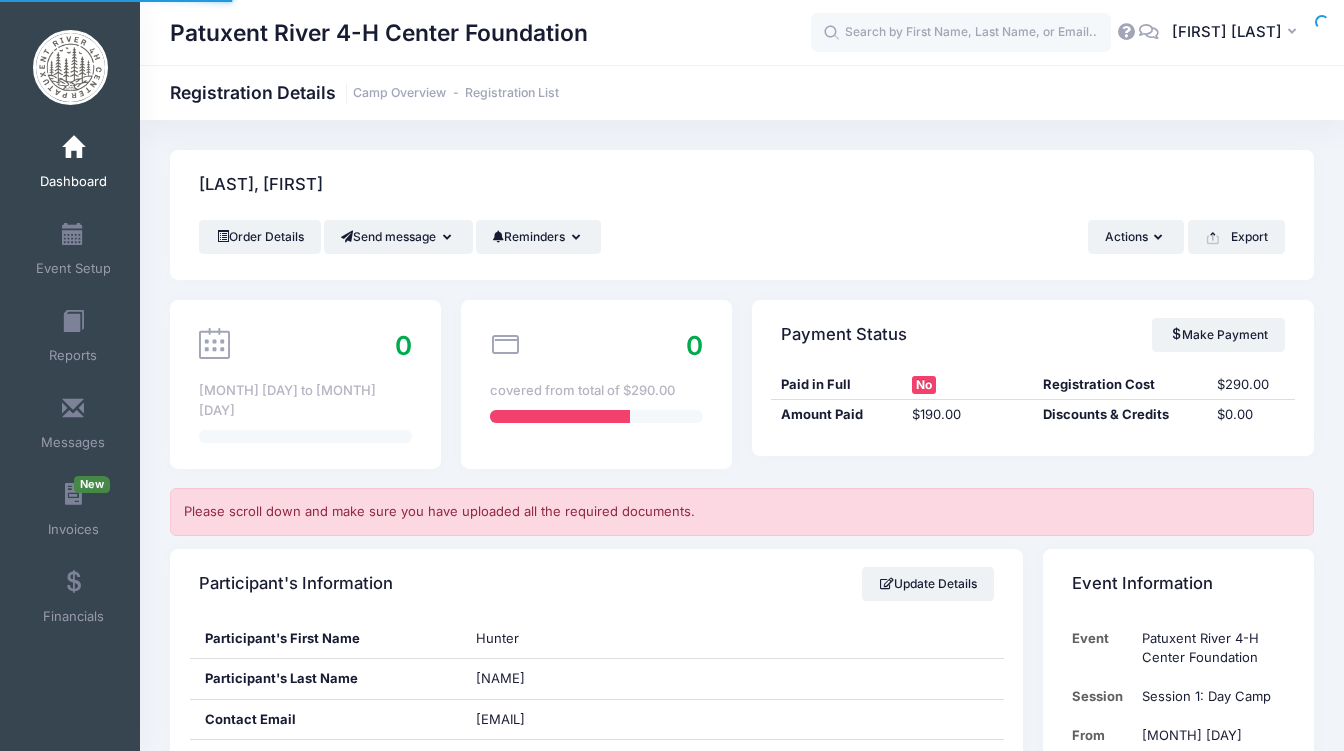 scroll, scrollTop: 0, scrollLeft: 0, axis: both 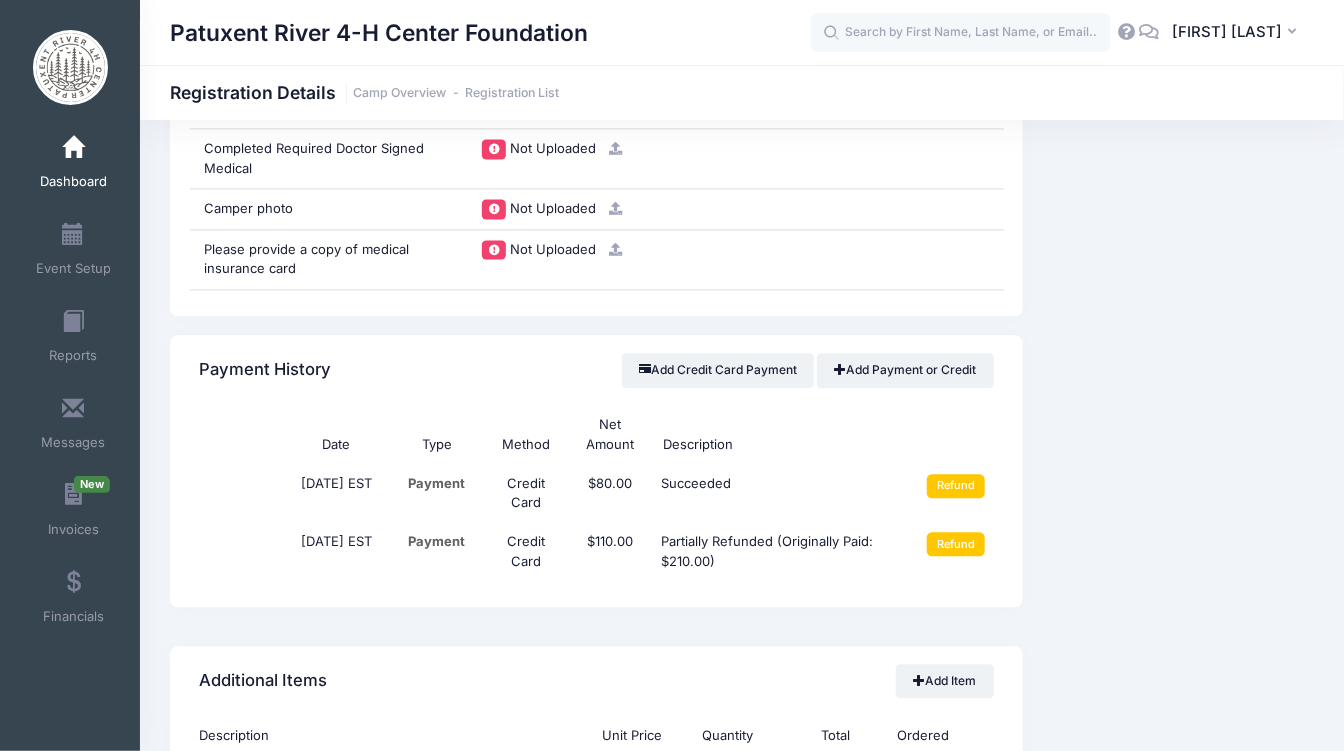click on "Partially Refunded (Originally Paid: $210.00)" at bounding box center (778, 551) 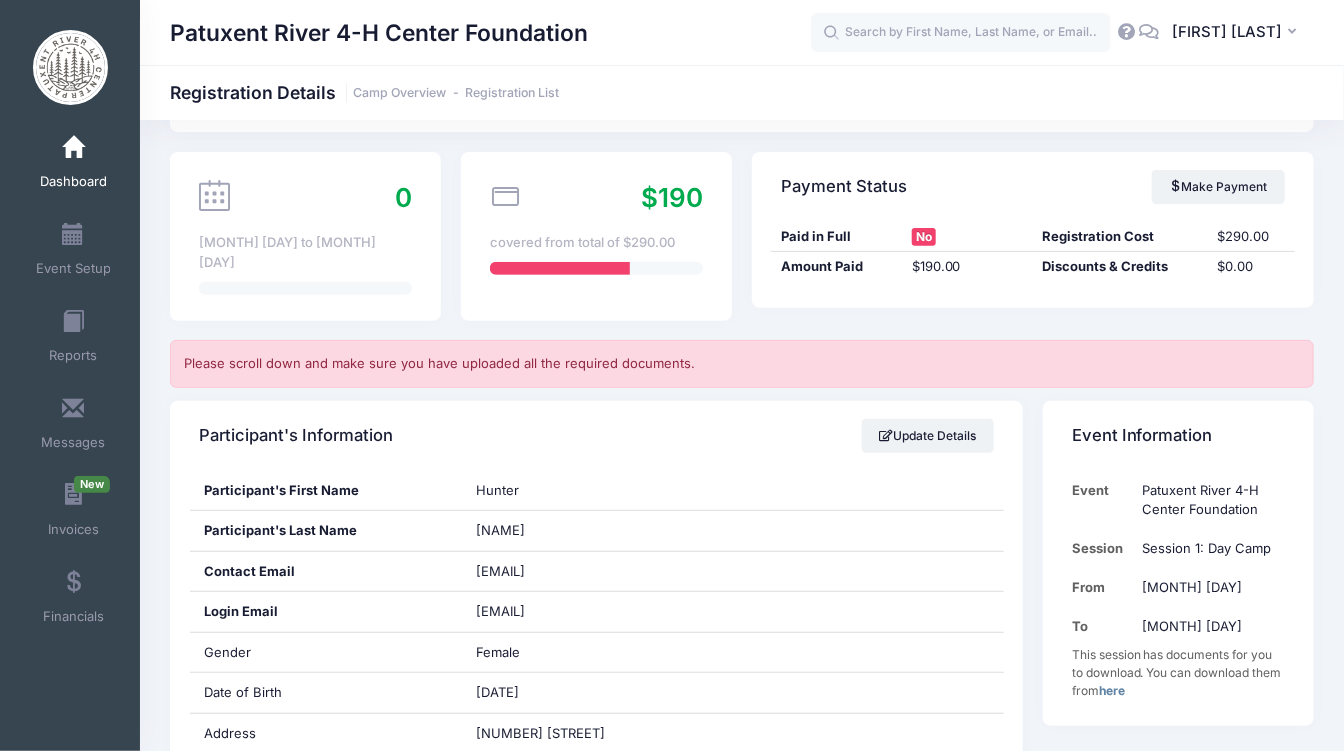 scroll, scrollTop: 200, scrollLeft: 0, axis: vertical 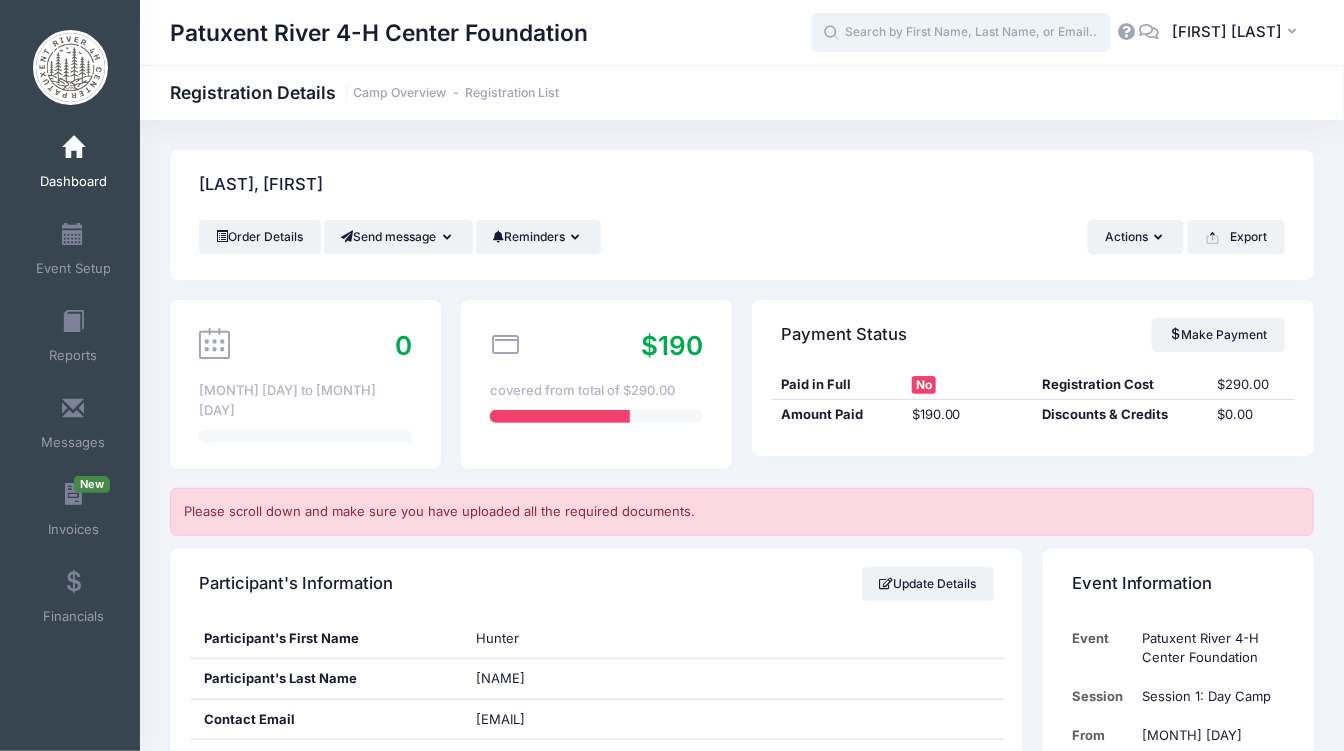 click at bounding box center (961, 33) 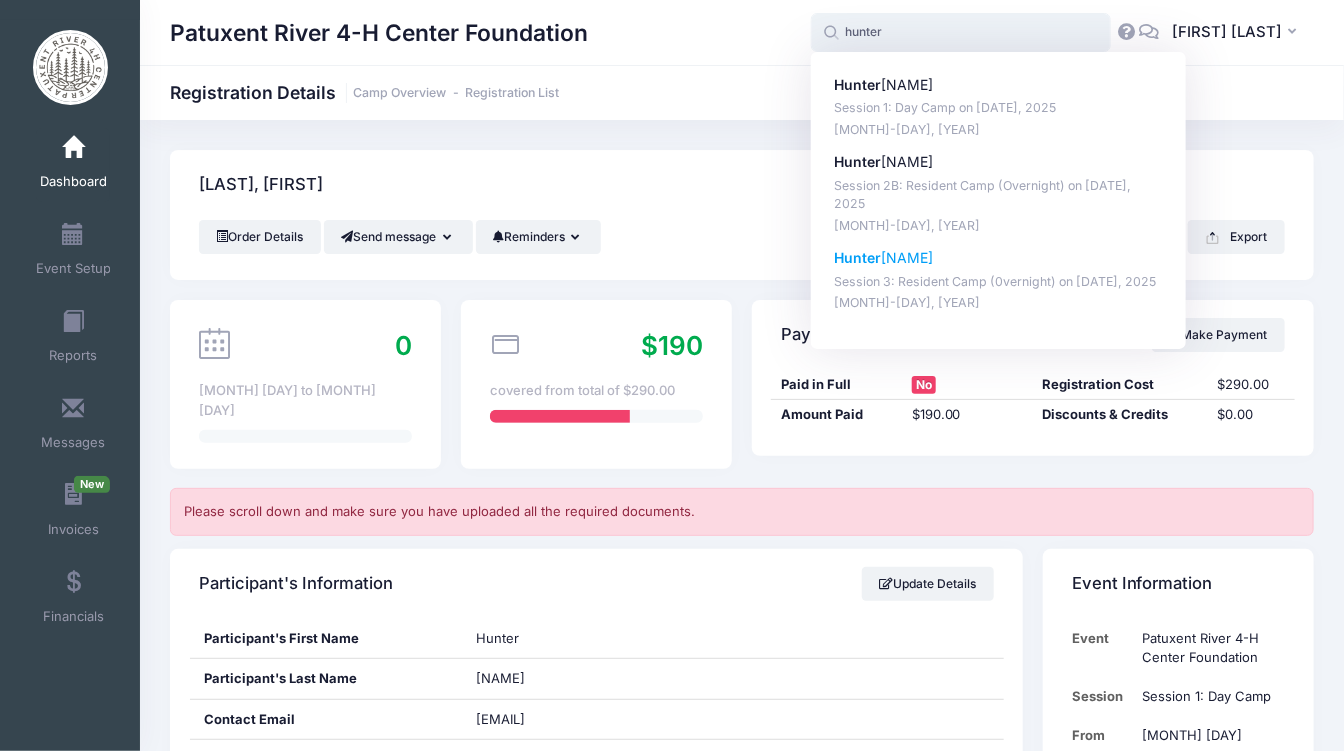 click on "Session 3: Resident Camp (0vernight) on Jul-21, 2025" at bounding box center [999, 282] 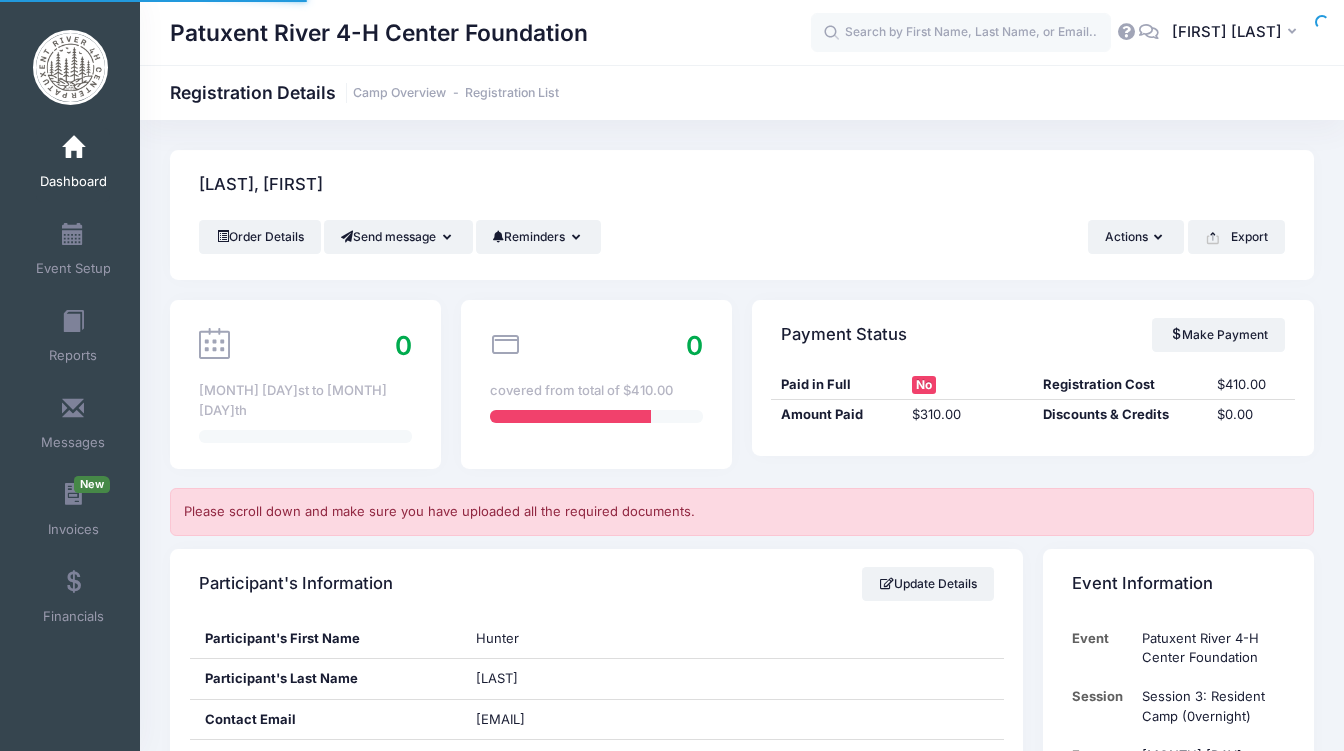 scroll, scrollTop: 0, scrollLeft: 0, axis: both 